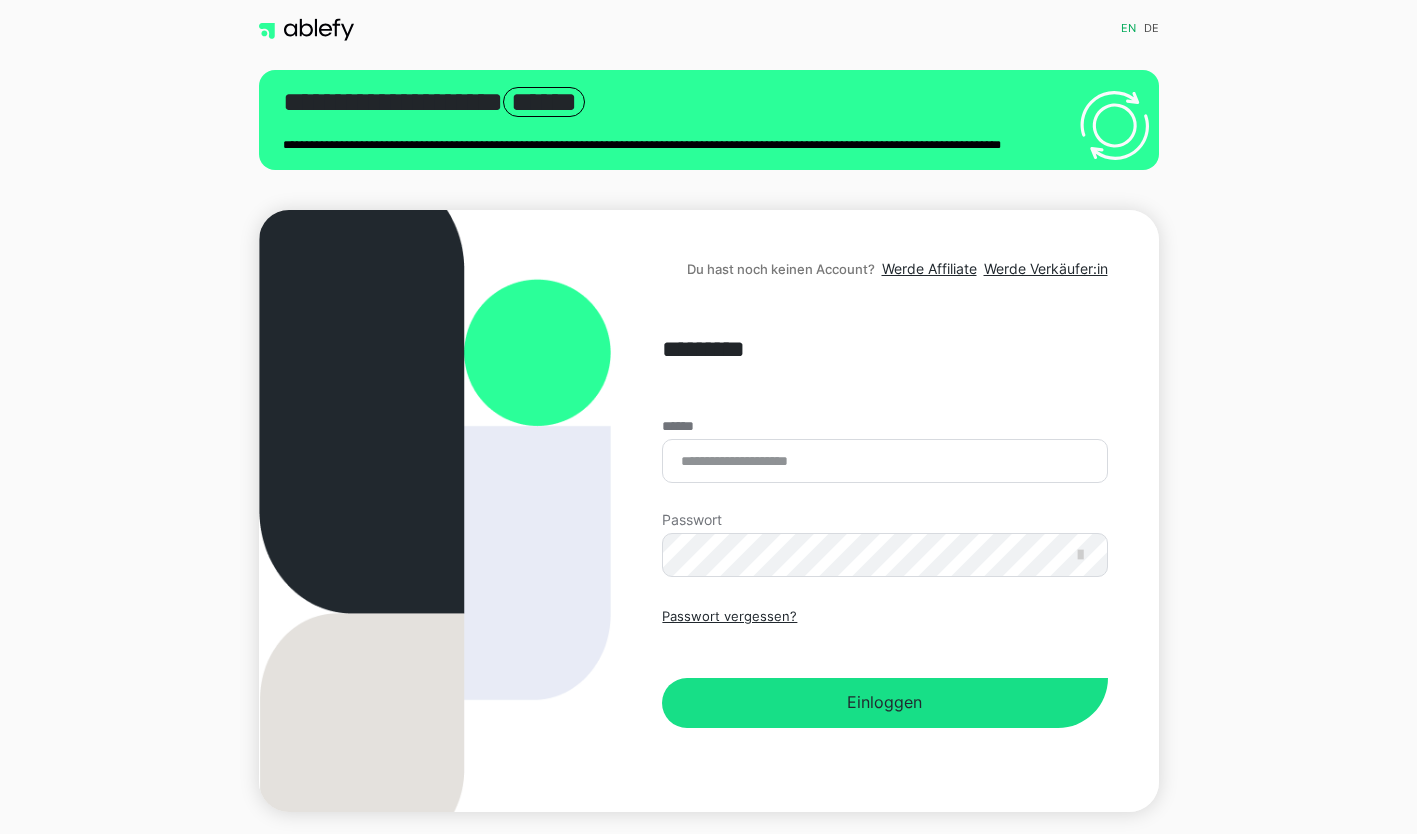scroll, scrollTop: 0, scrollLeft: 0, axis: both 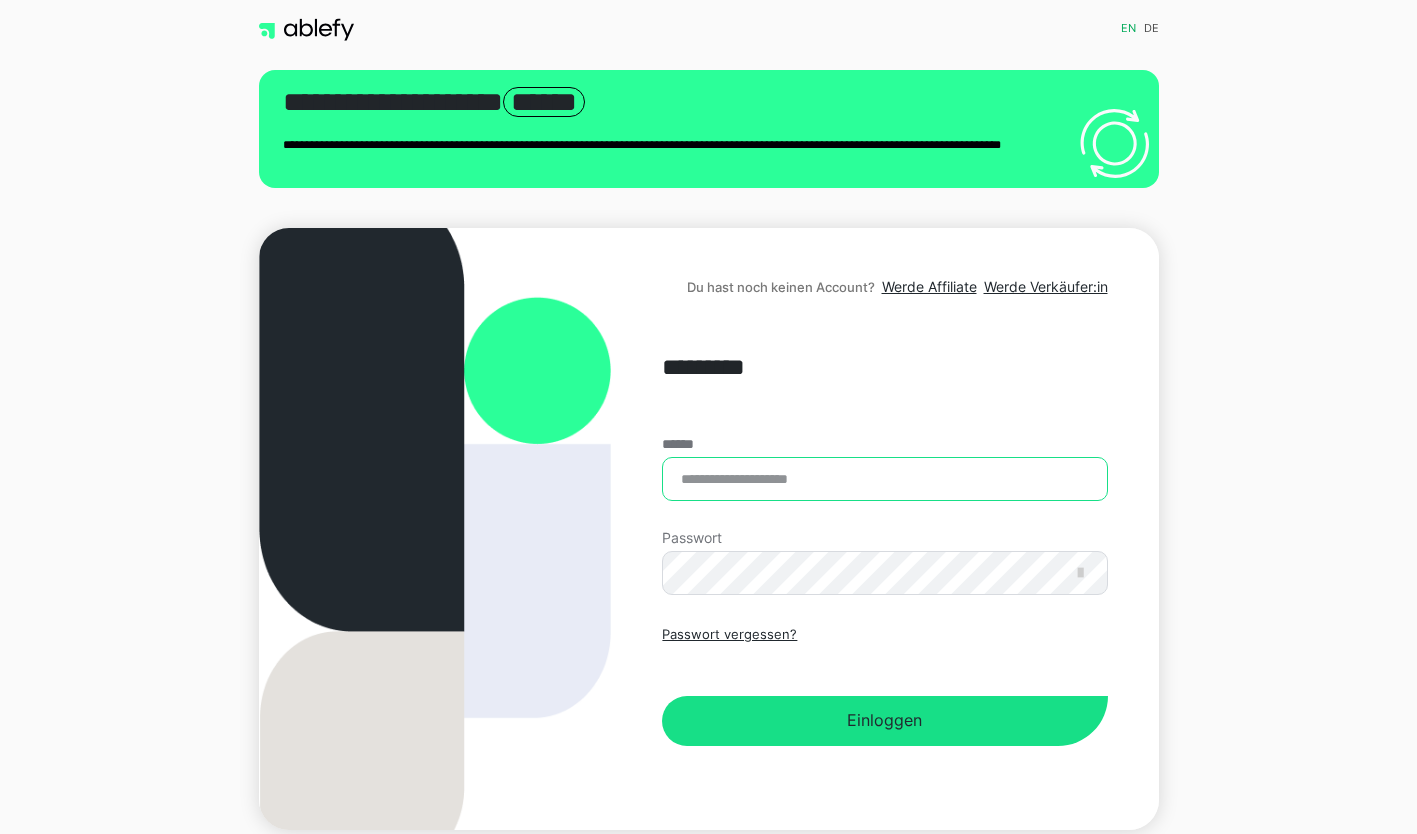 click on "******" at bounding box center [884, 479] 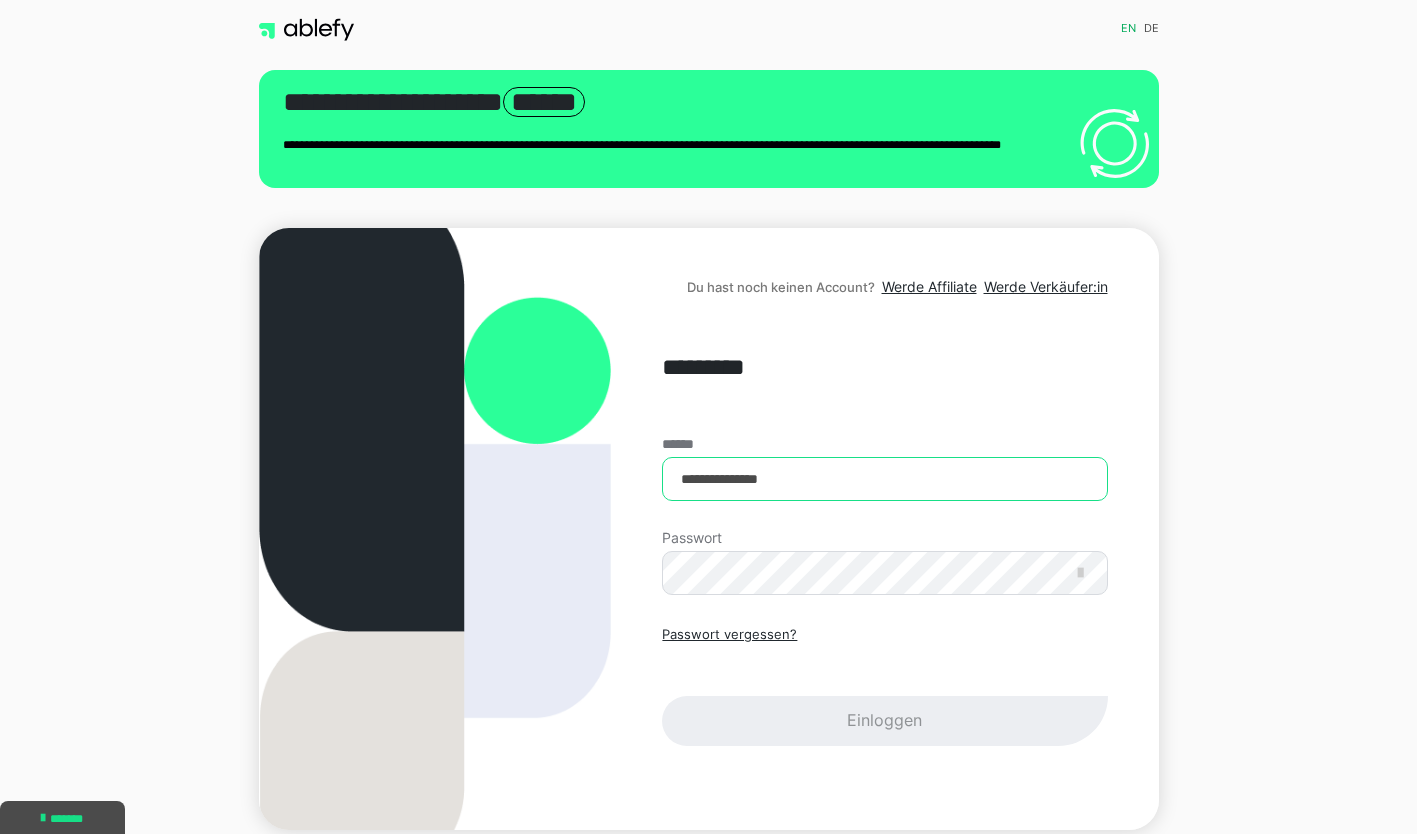 type on "**********" 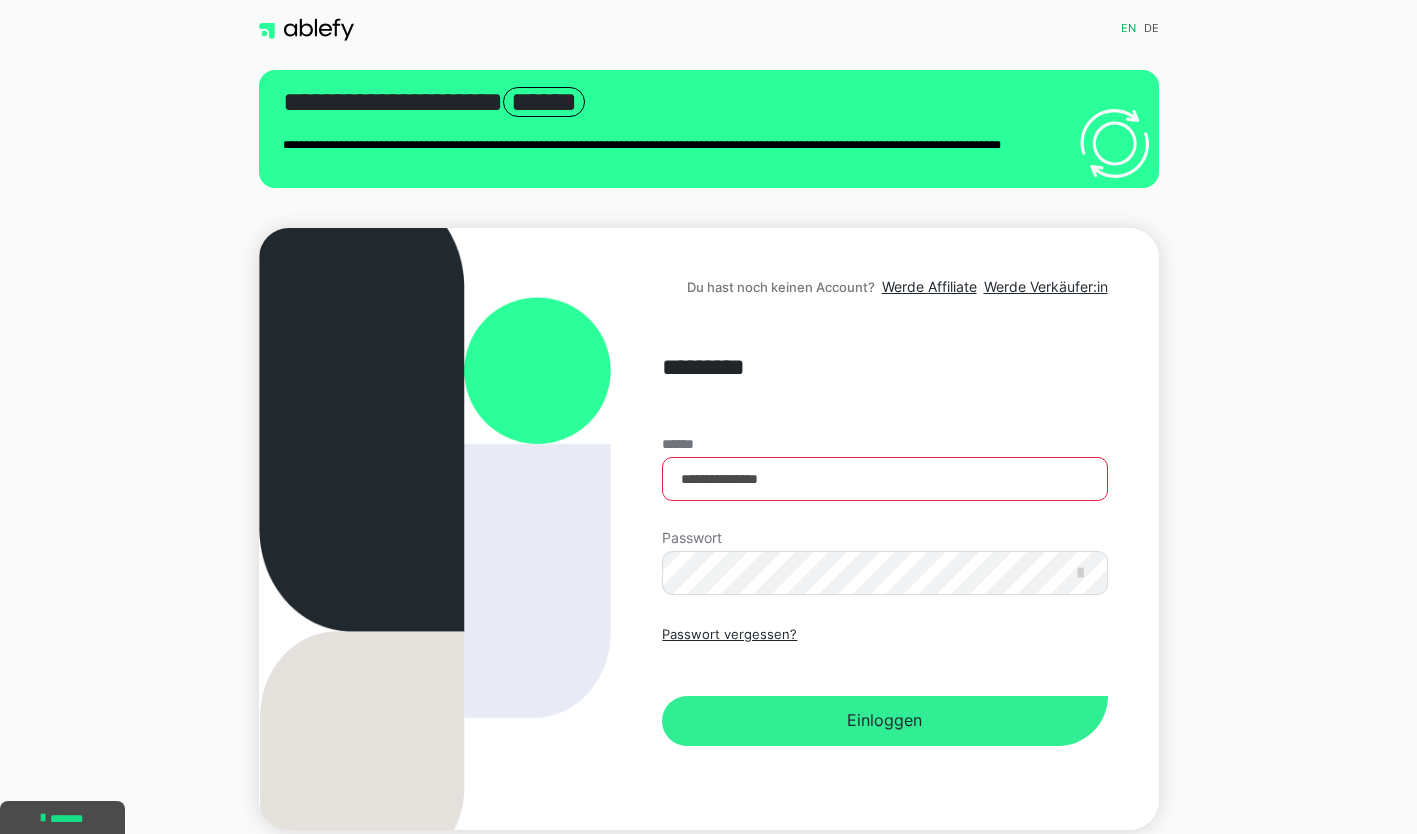click on "Einloggen" at bounding box center (884, 721) 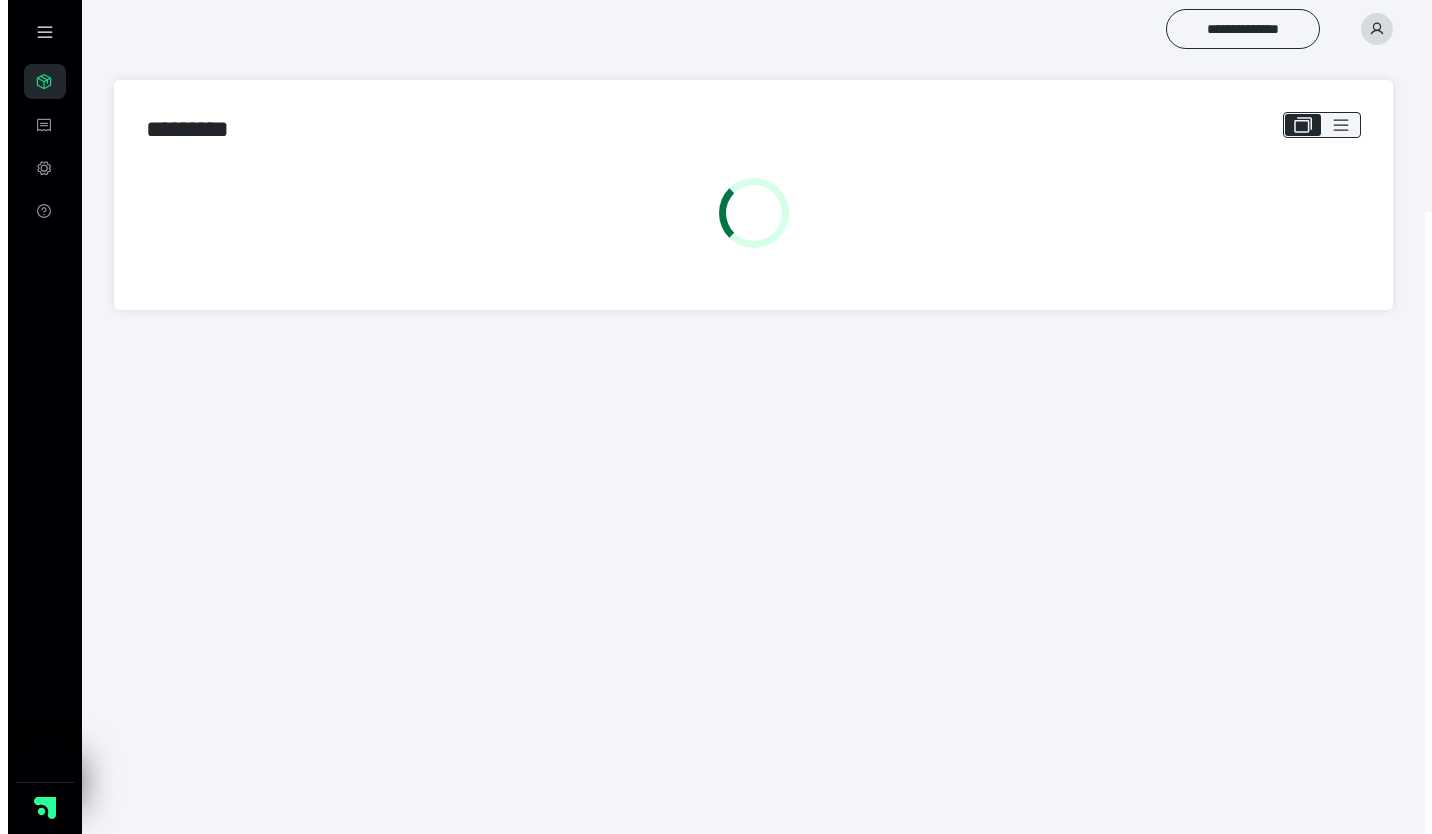 scroll, scrollTop: 0, scrollLeft: 0, axis: both 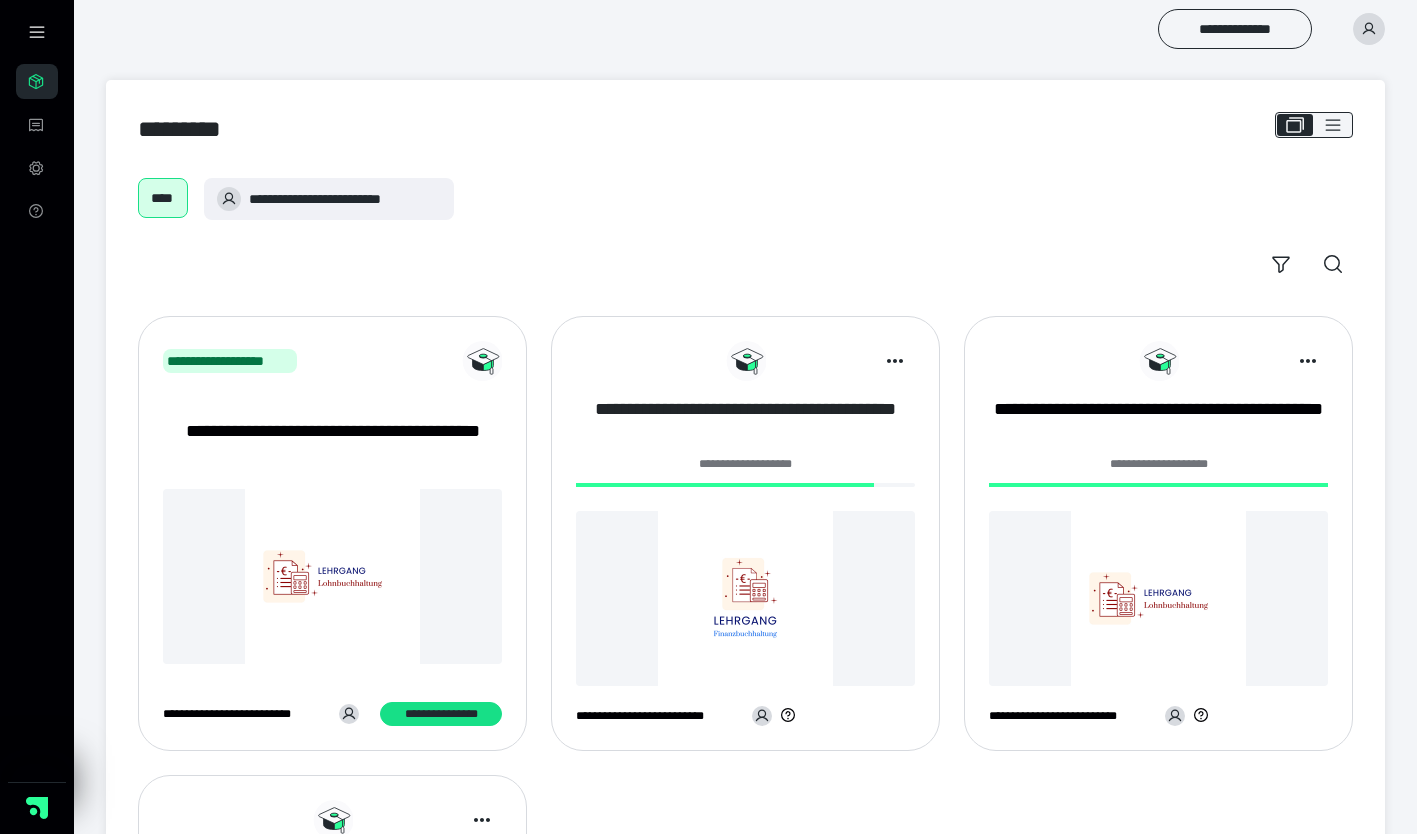 click on "**********" at bounding box center (745, 422) 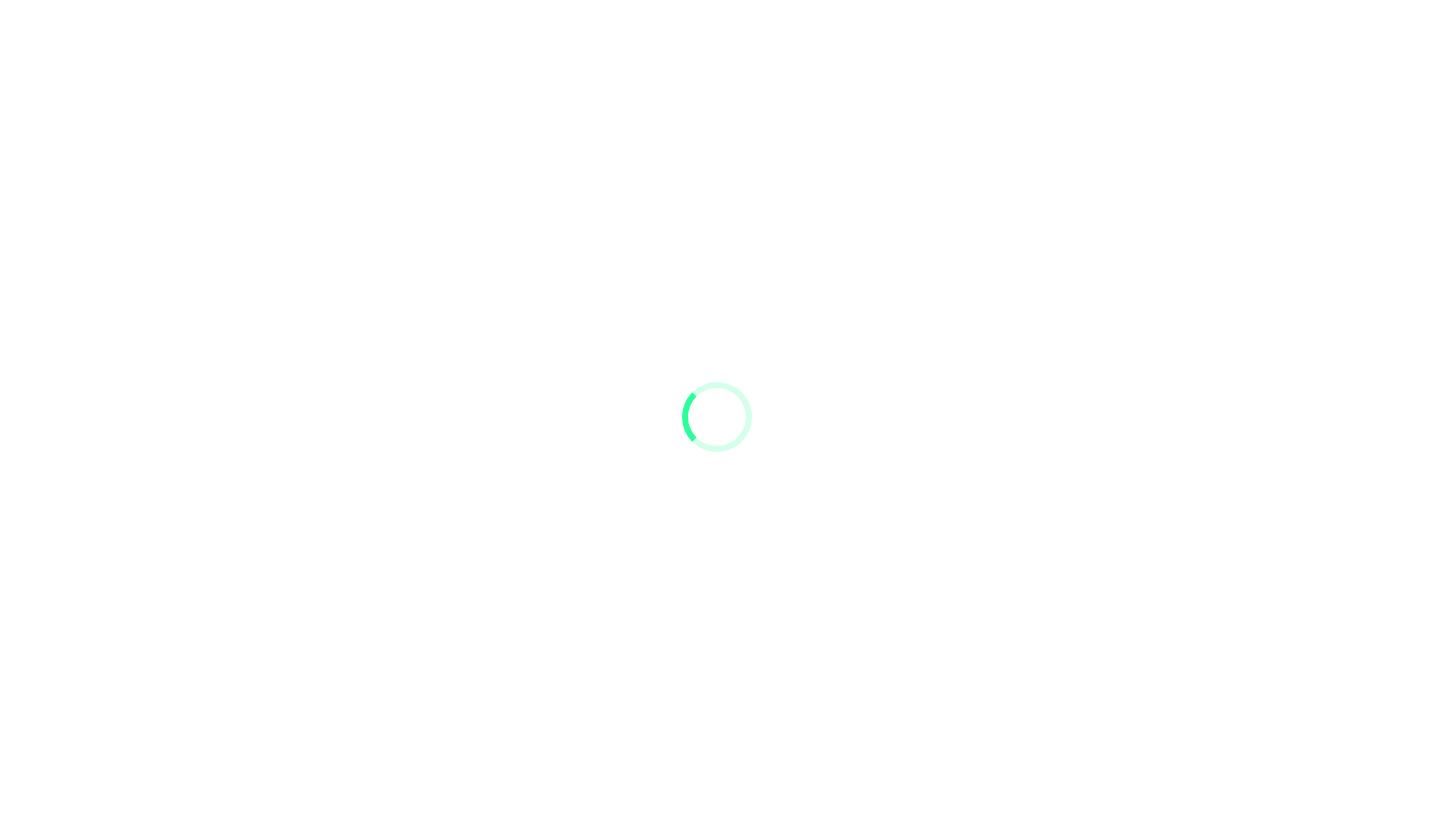 scroll, scrollTop: 0, scrollLeft: 0, axis: both 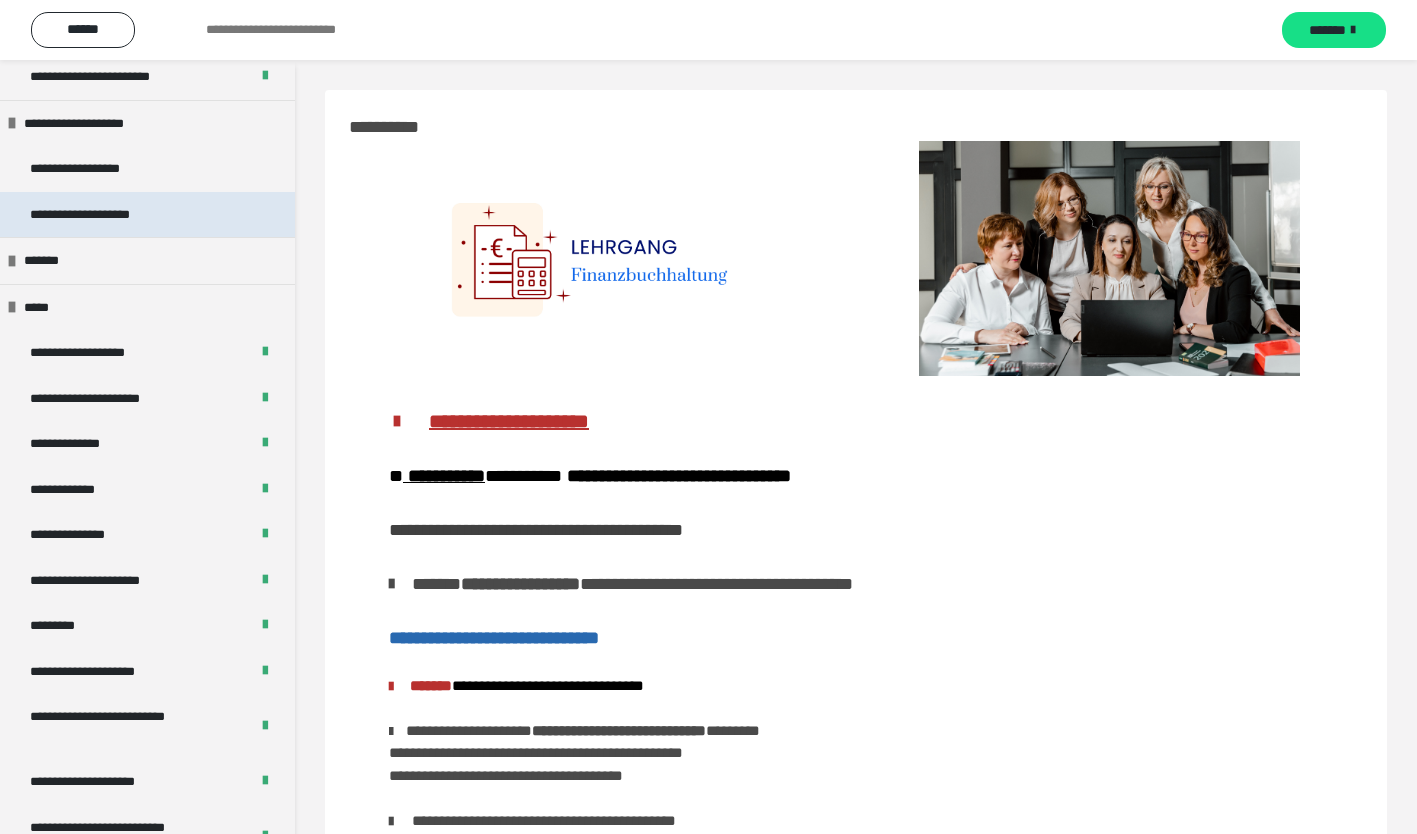 click on "**********" at bounding box center [102, 215] 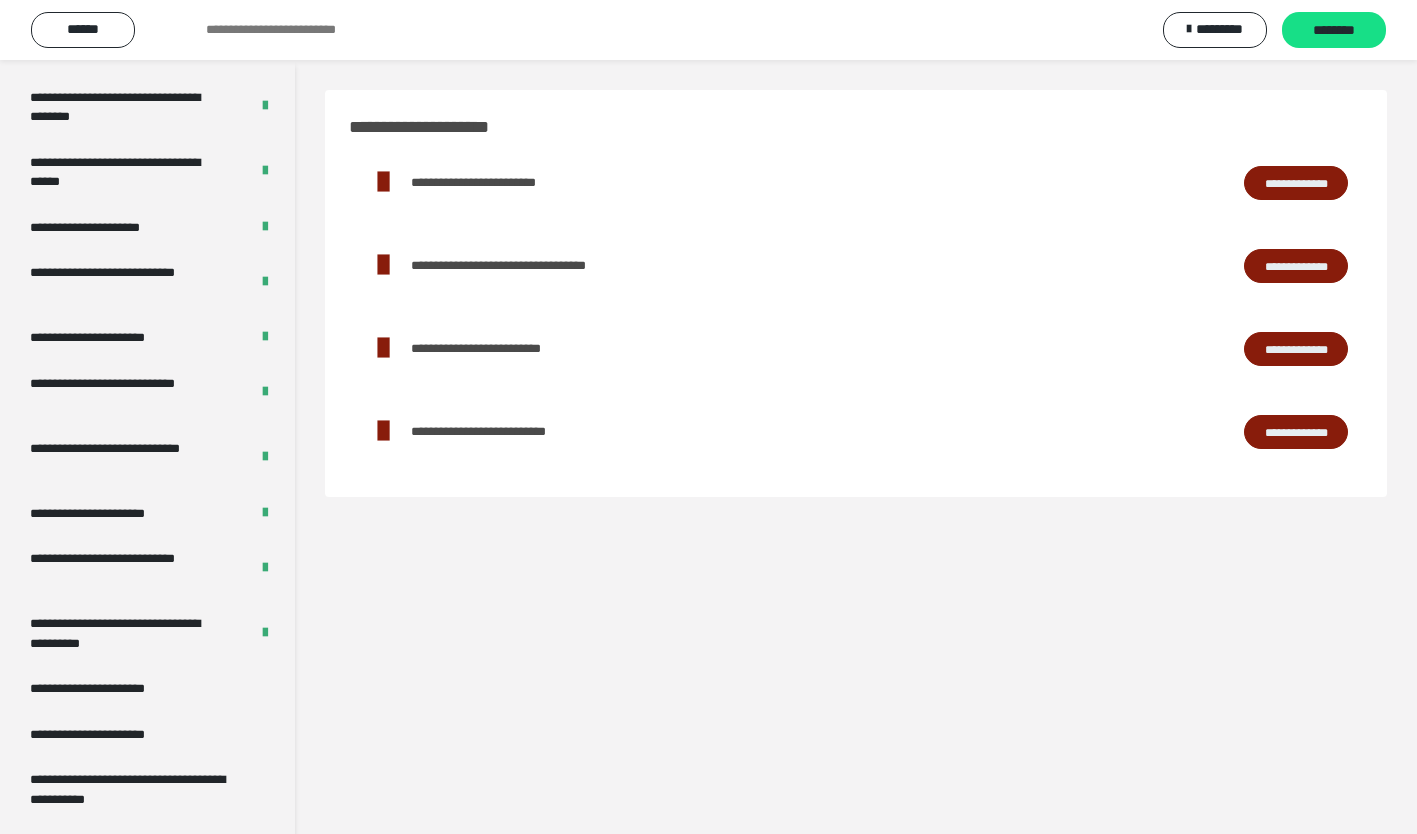 scroll, scrollTop: 3902, scrollLeft: 0, axis: vertical 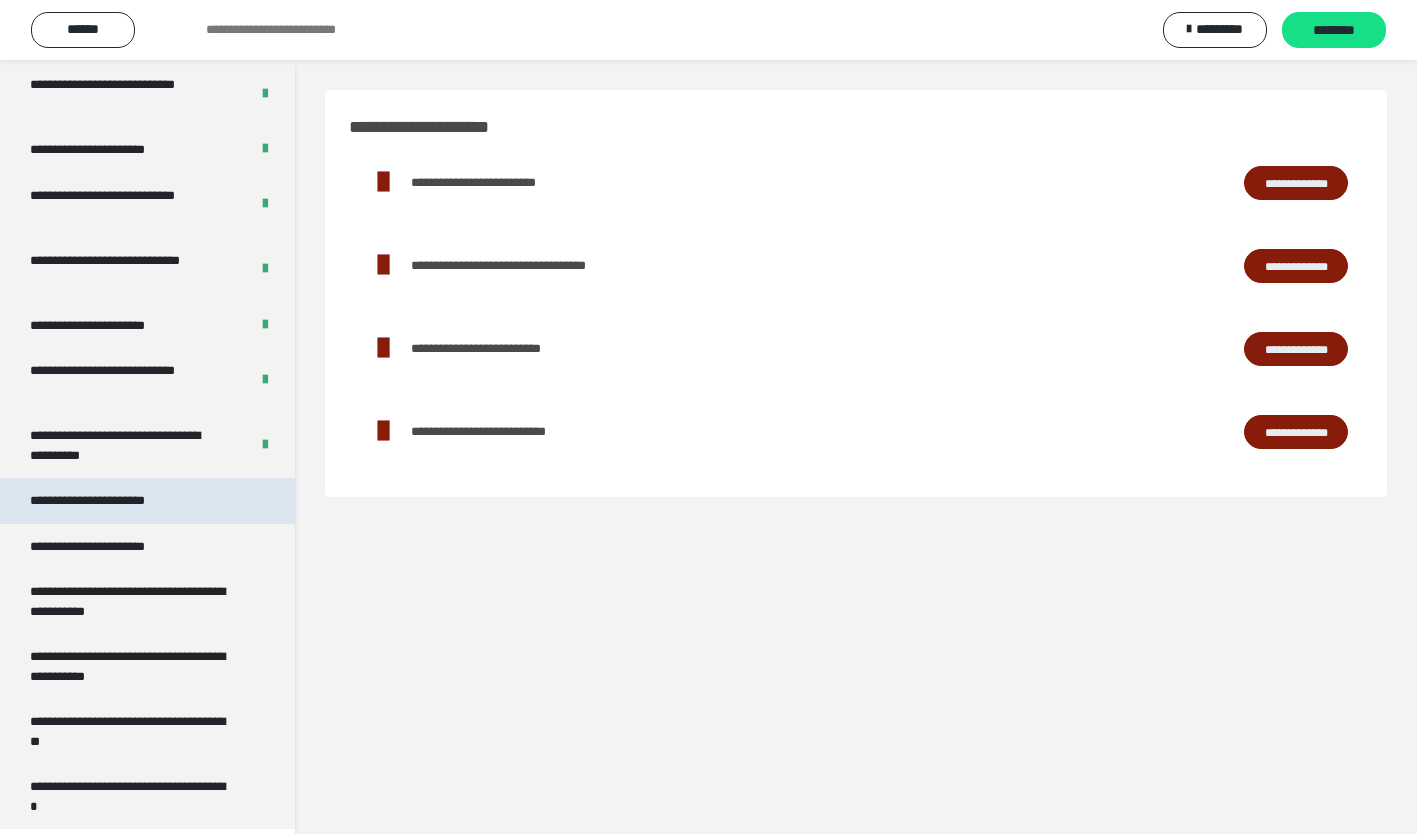 click on "**********" at bounding box center [147, 501] 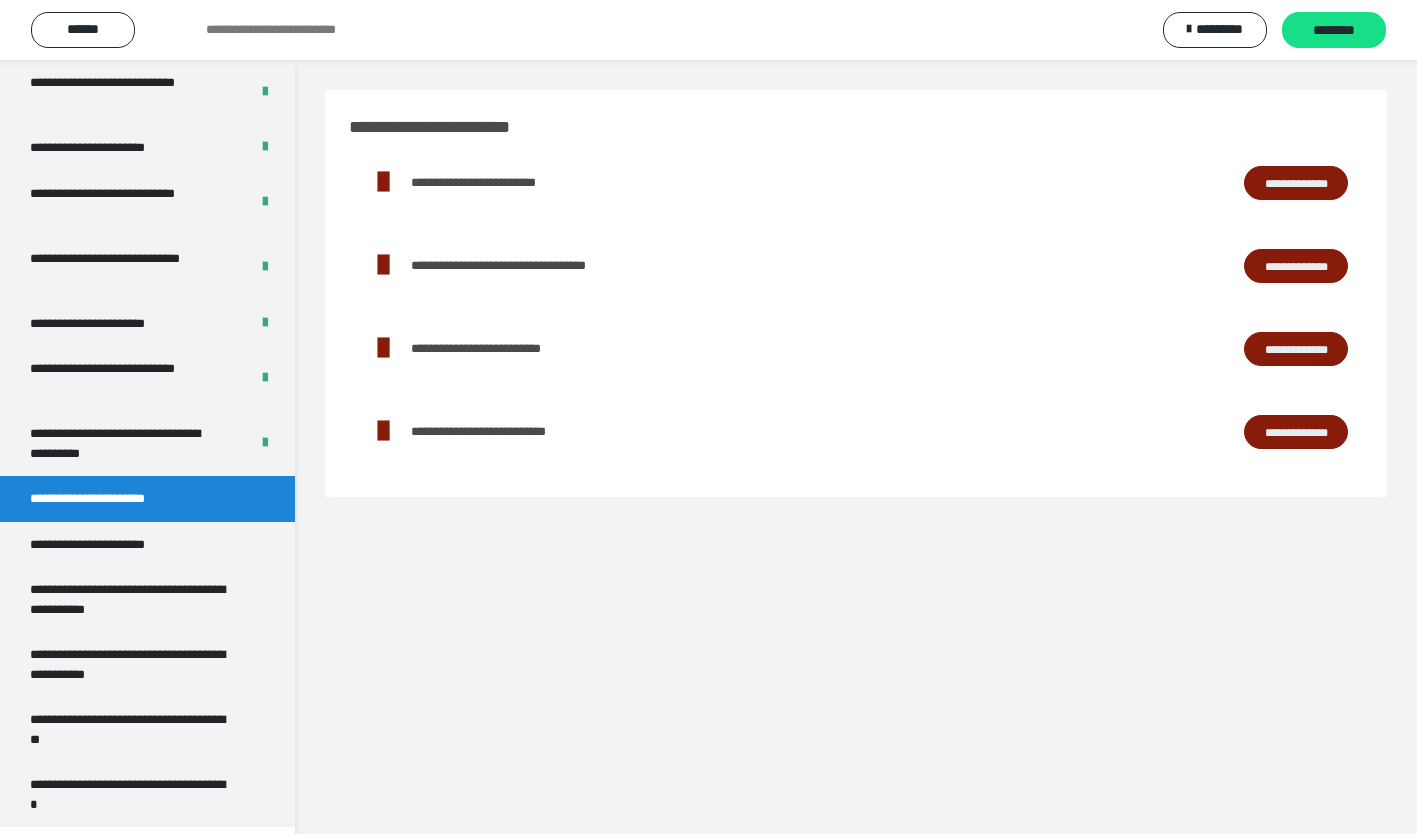 scroll, scrollTop: 3855, scrollLeft: 0, axis: vertical 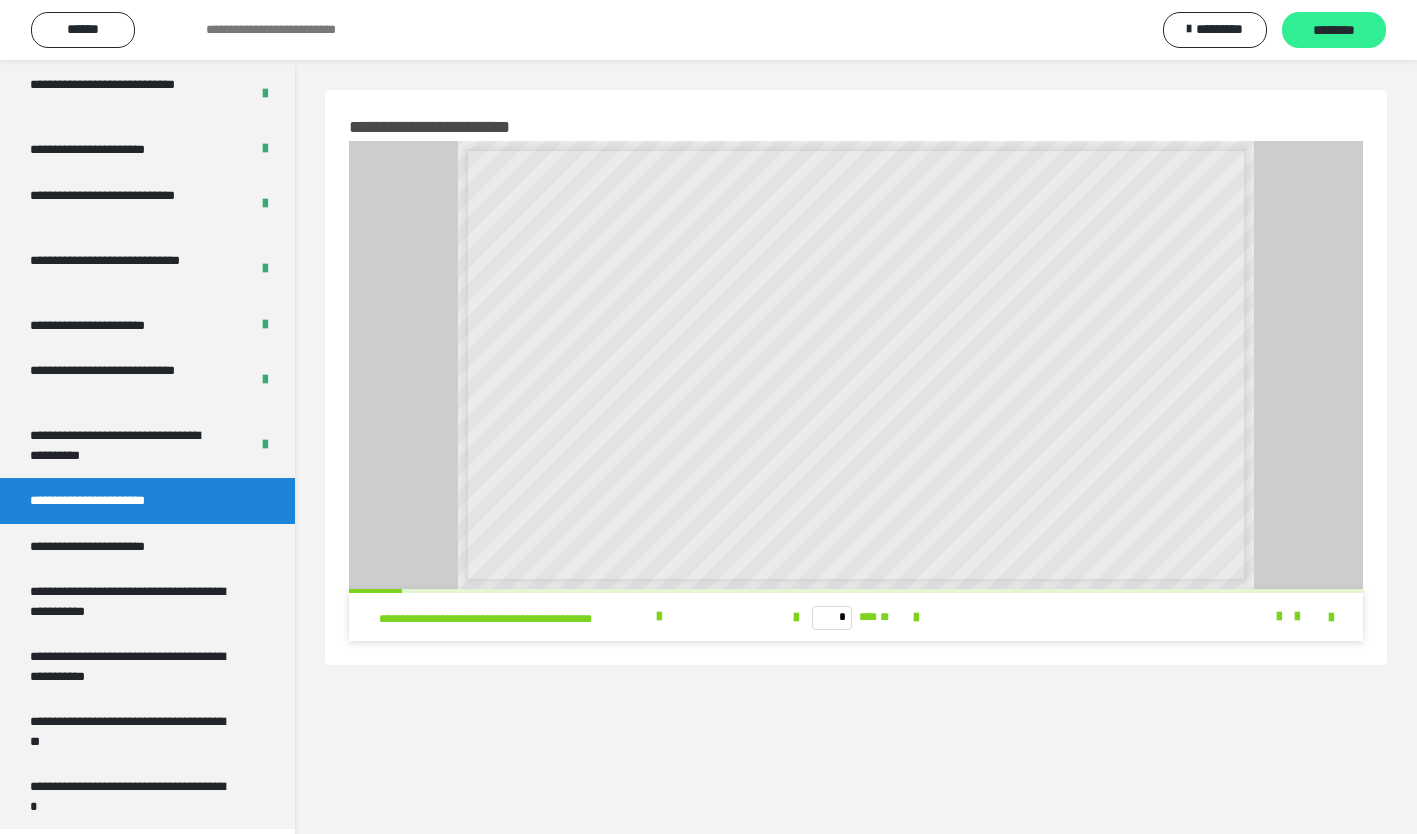 click on "********" at bounding box center [1334, 30] 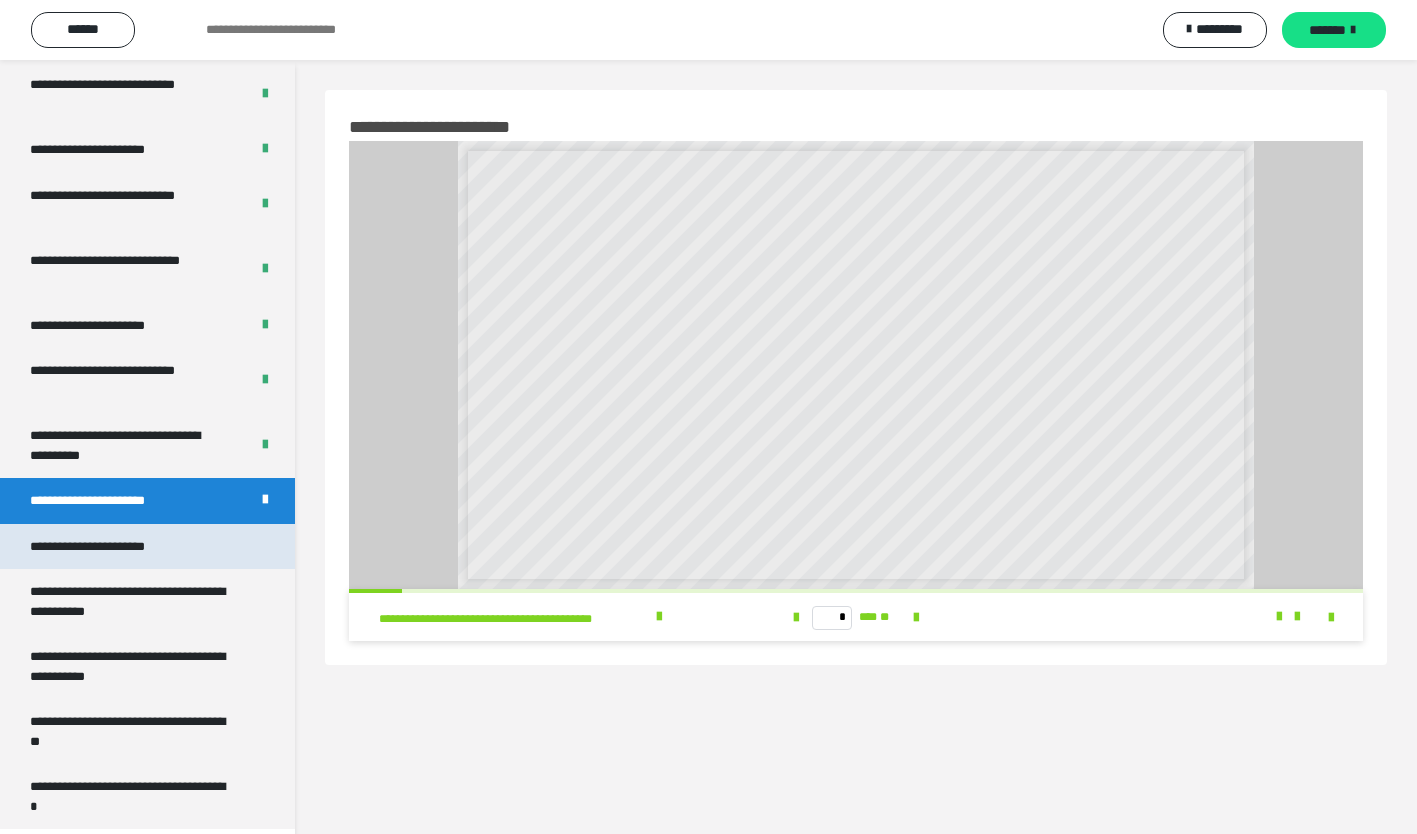 click on "**********" at bounding box center [111, 547] 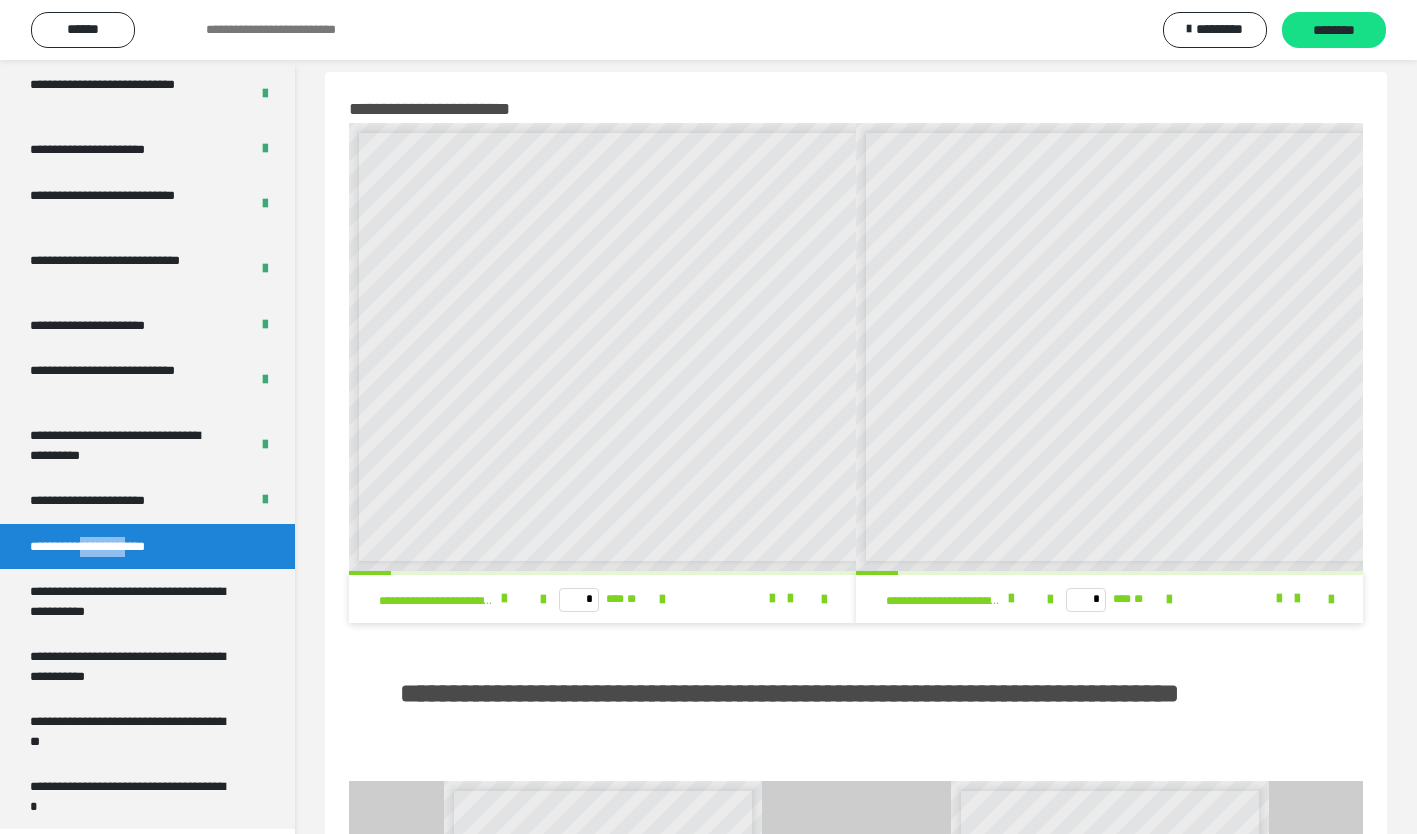 scroll, scrollTop: 0, scrollLeft: 0, axis: both 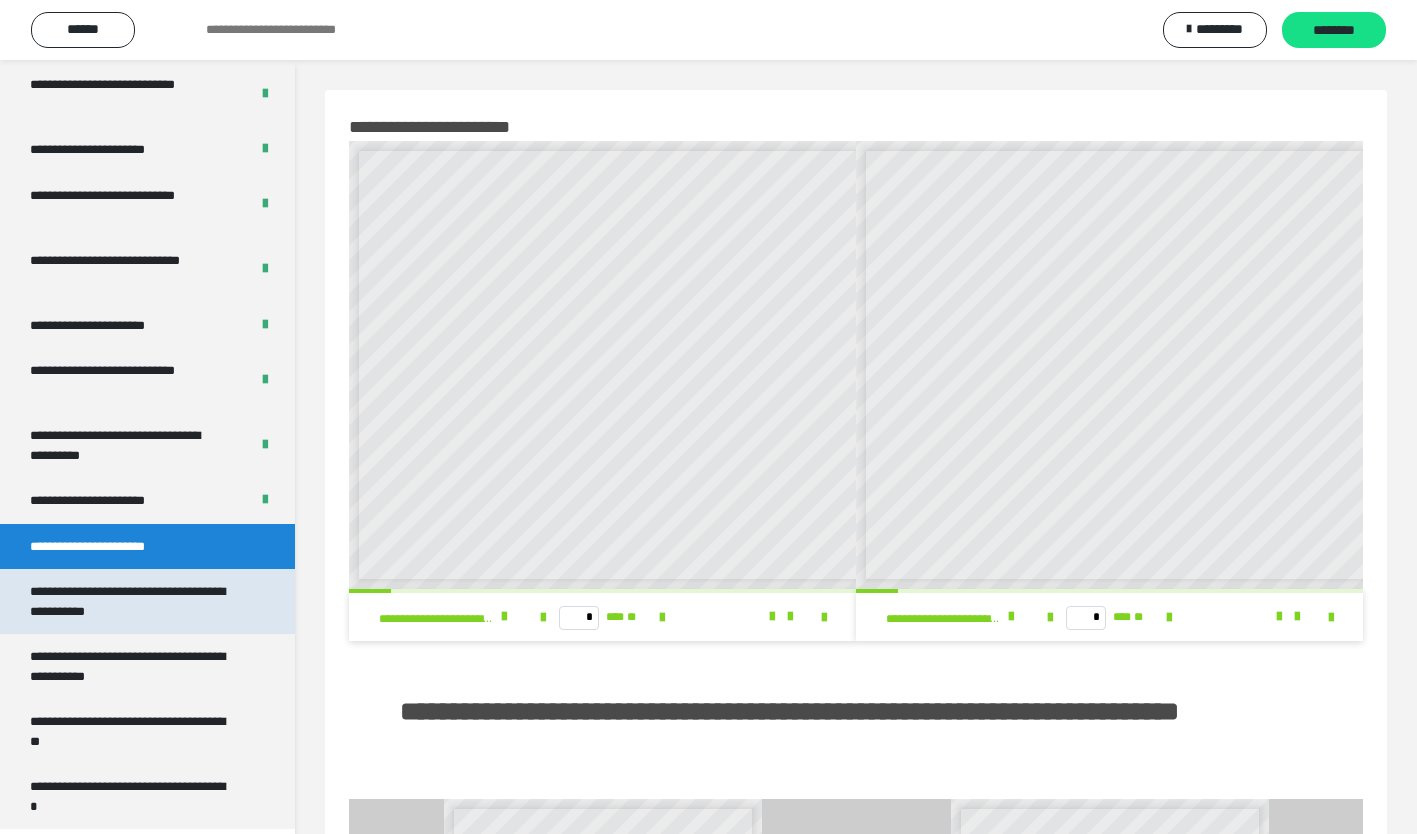 click on "**********" at bounding box center [132, 601] 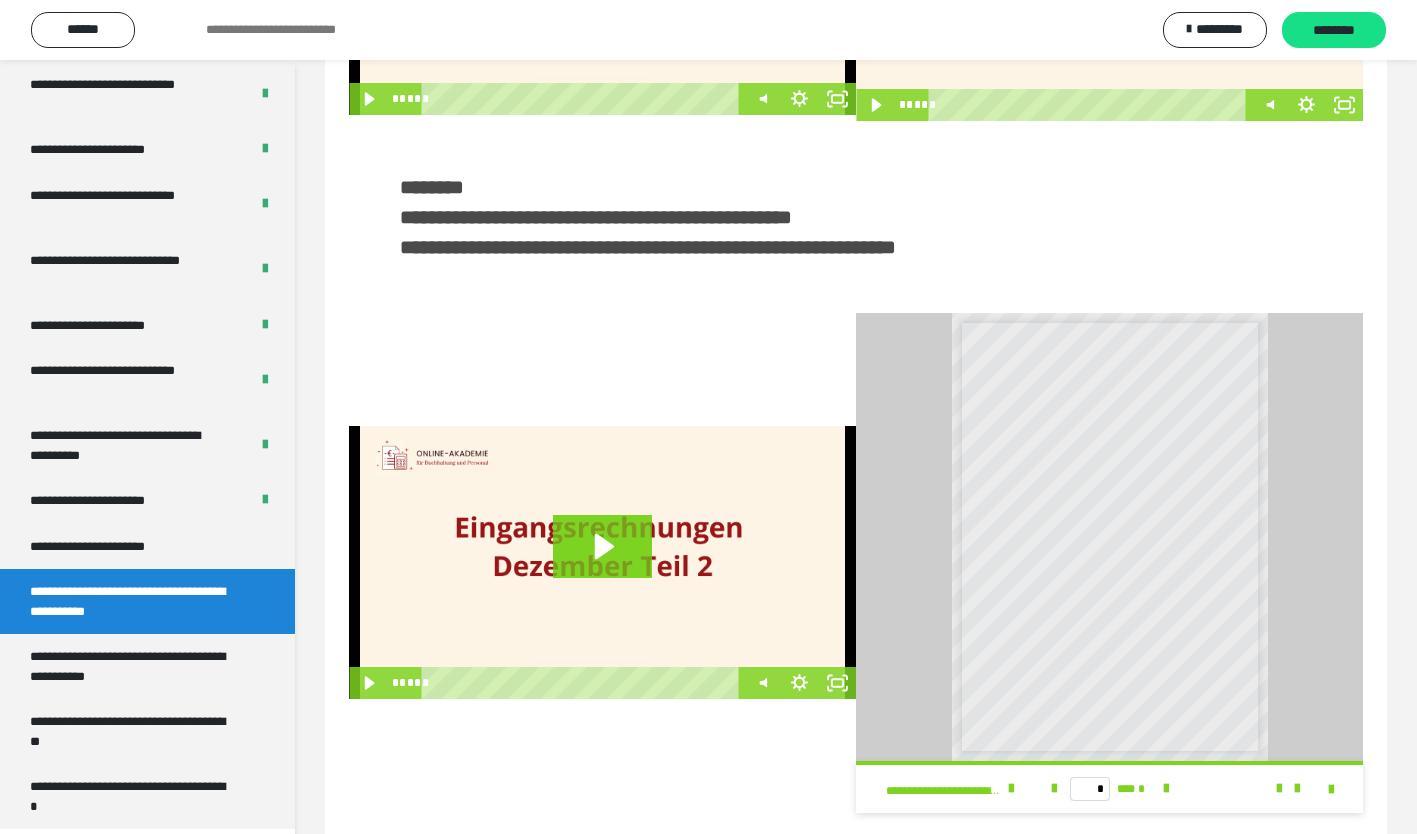 scroll, scrollTop: 337, scrollLeft: 0, axis: vertical 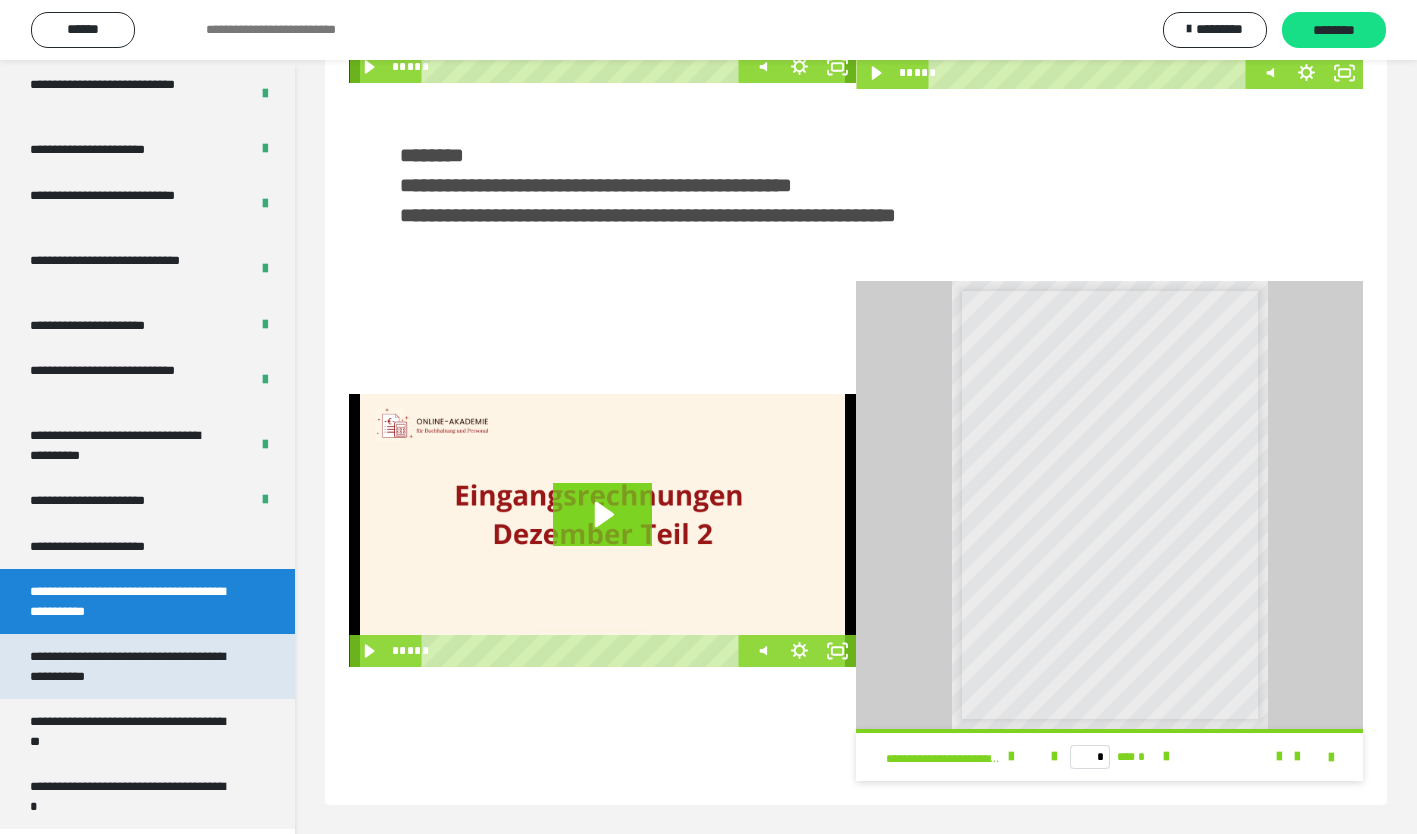 click on "**********" at bounding box center (132, 666) 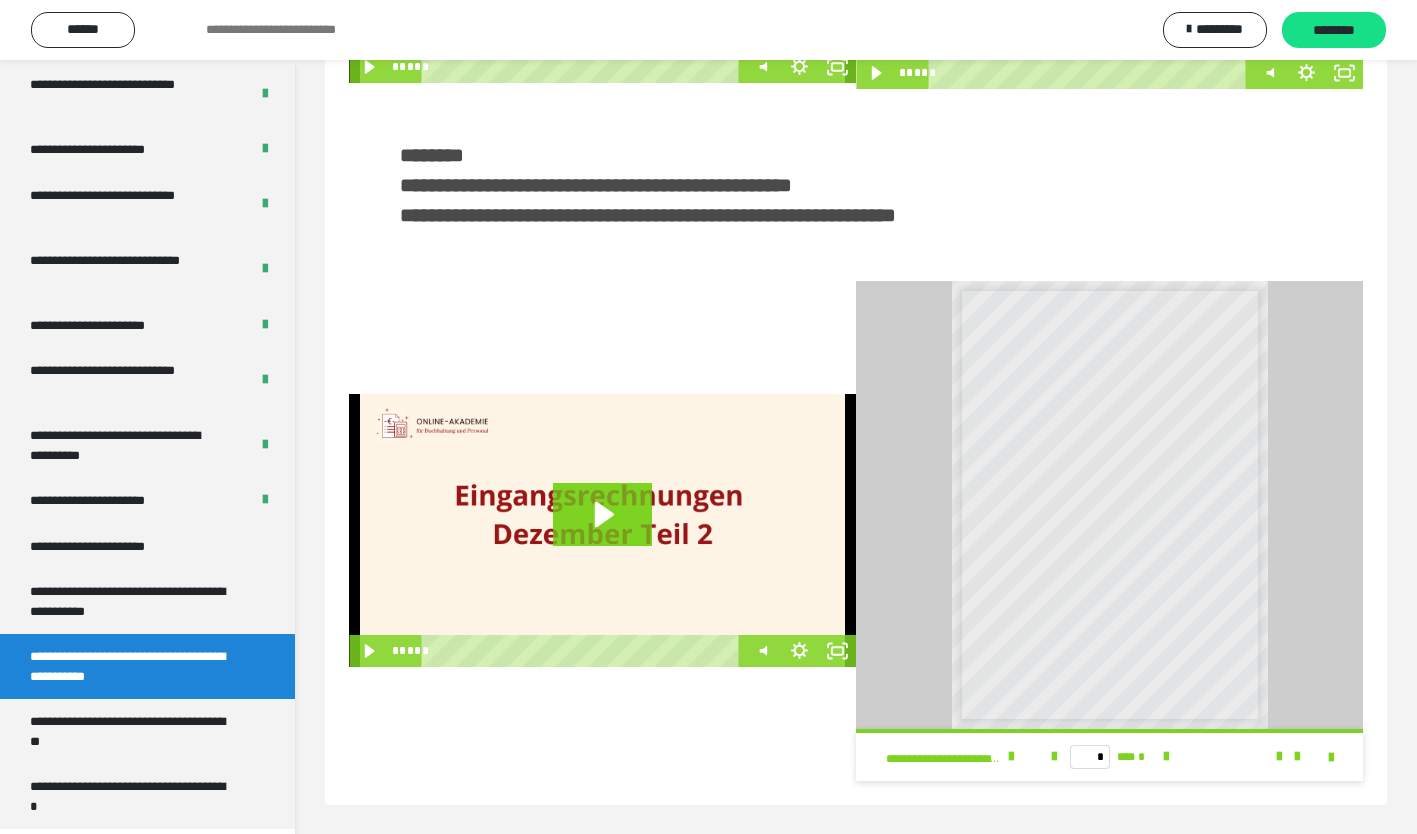 scroll, scrollTop: 60, scrollLeft: 0, axis: vertical 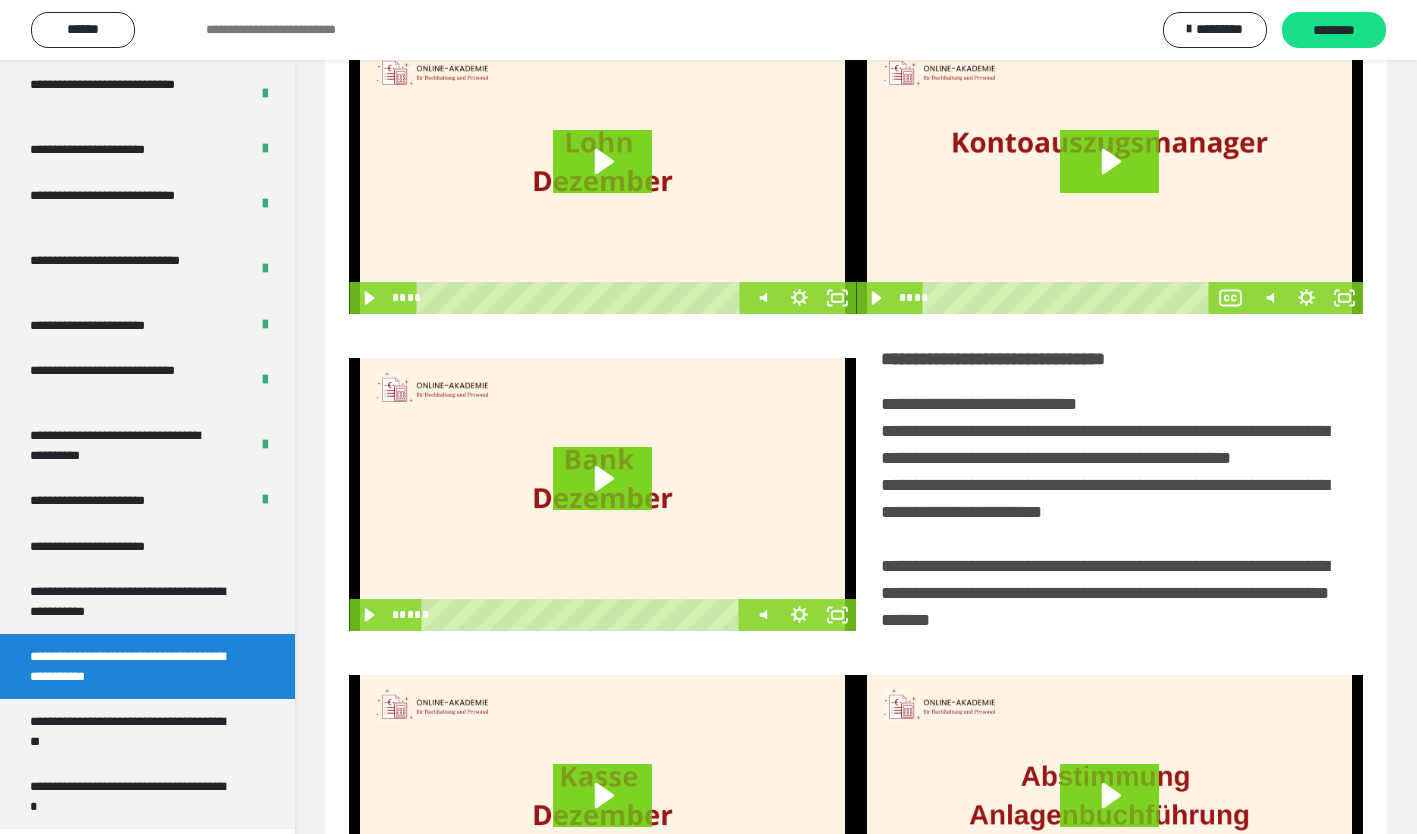 click on "**********" at bounding box center [856, 481] 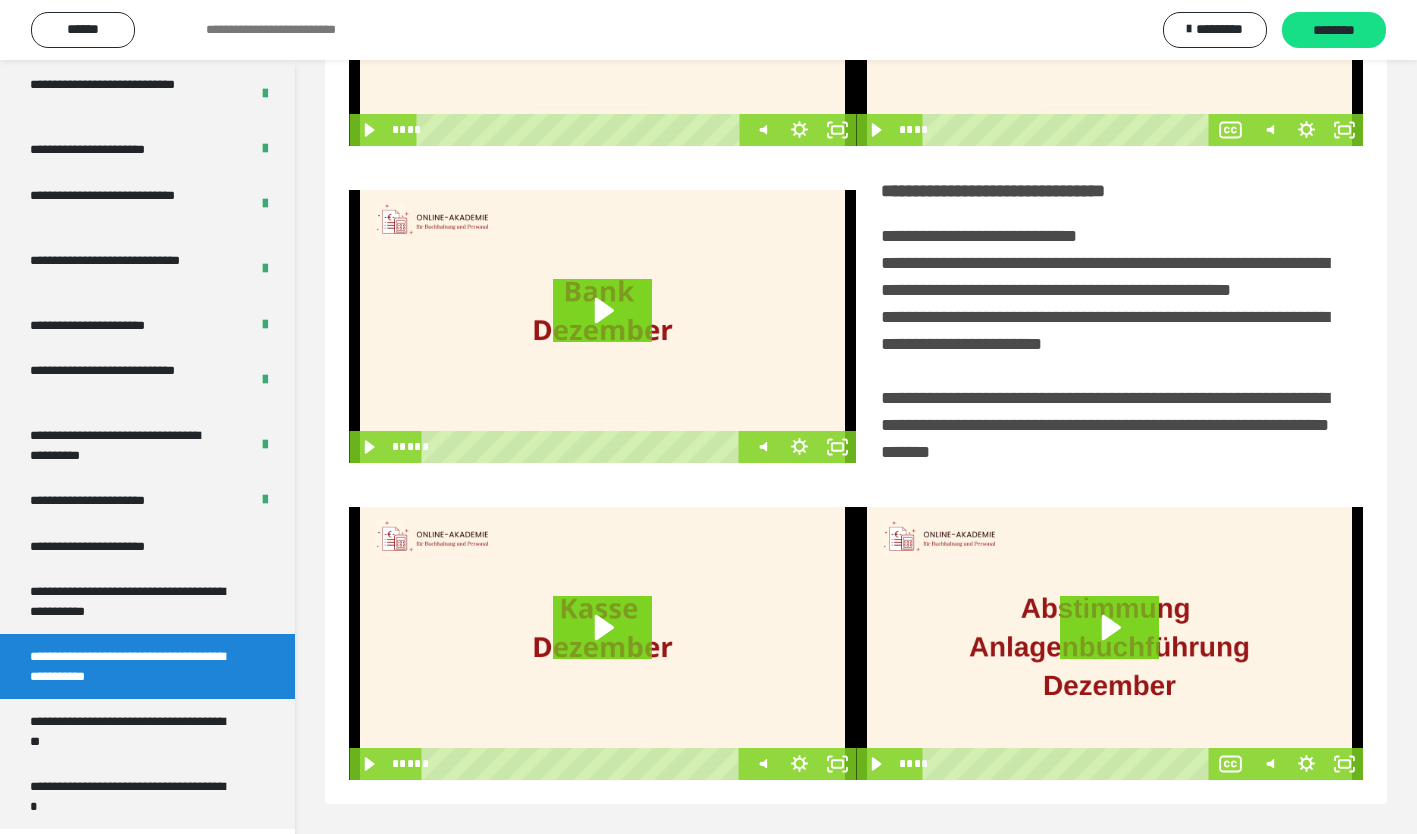 scroll, scrollTop: 294, scrollLeft: 0, axis: vertical 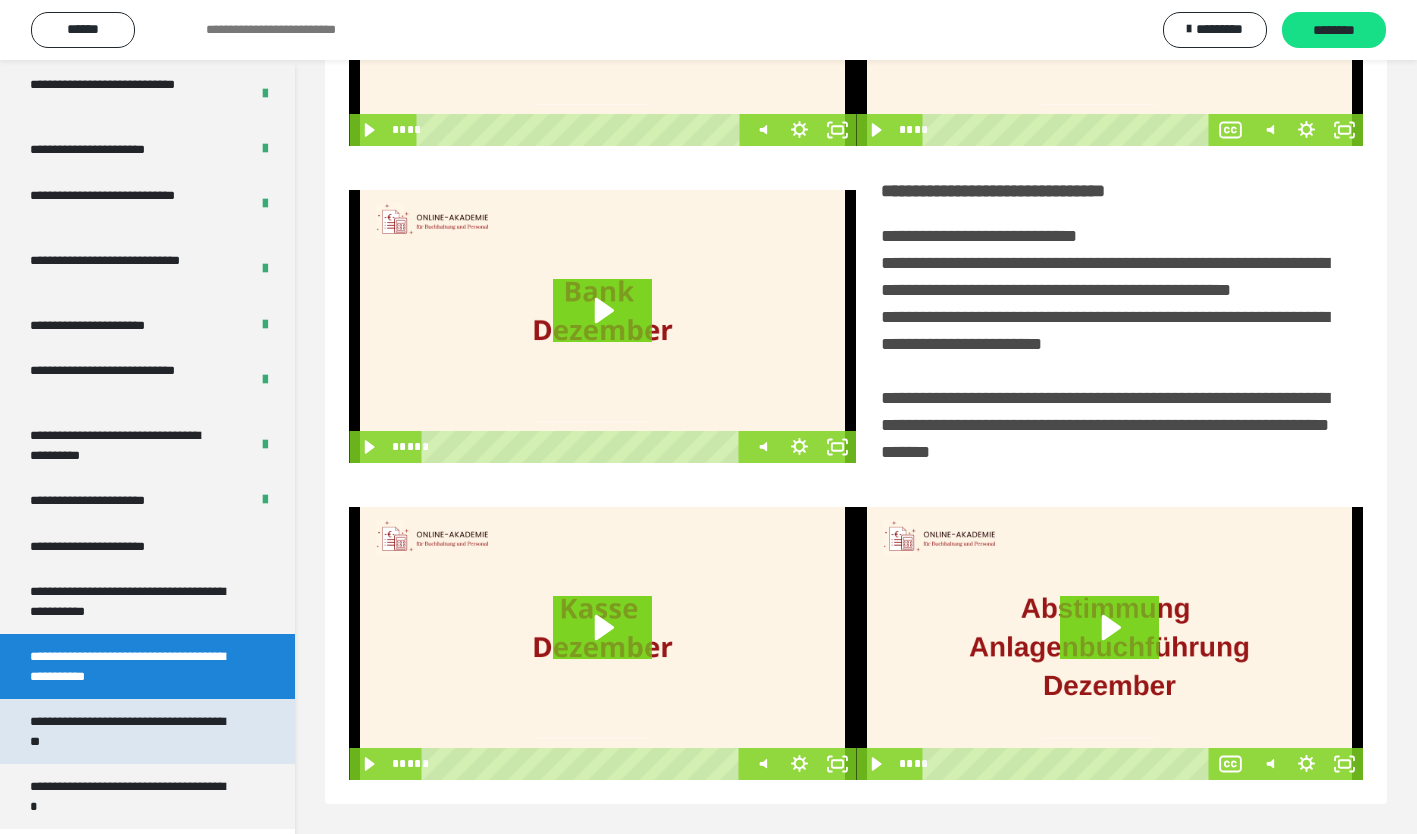 click on "**********" at bounding box center [132, 731] 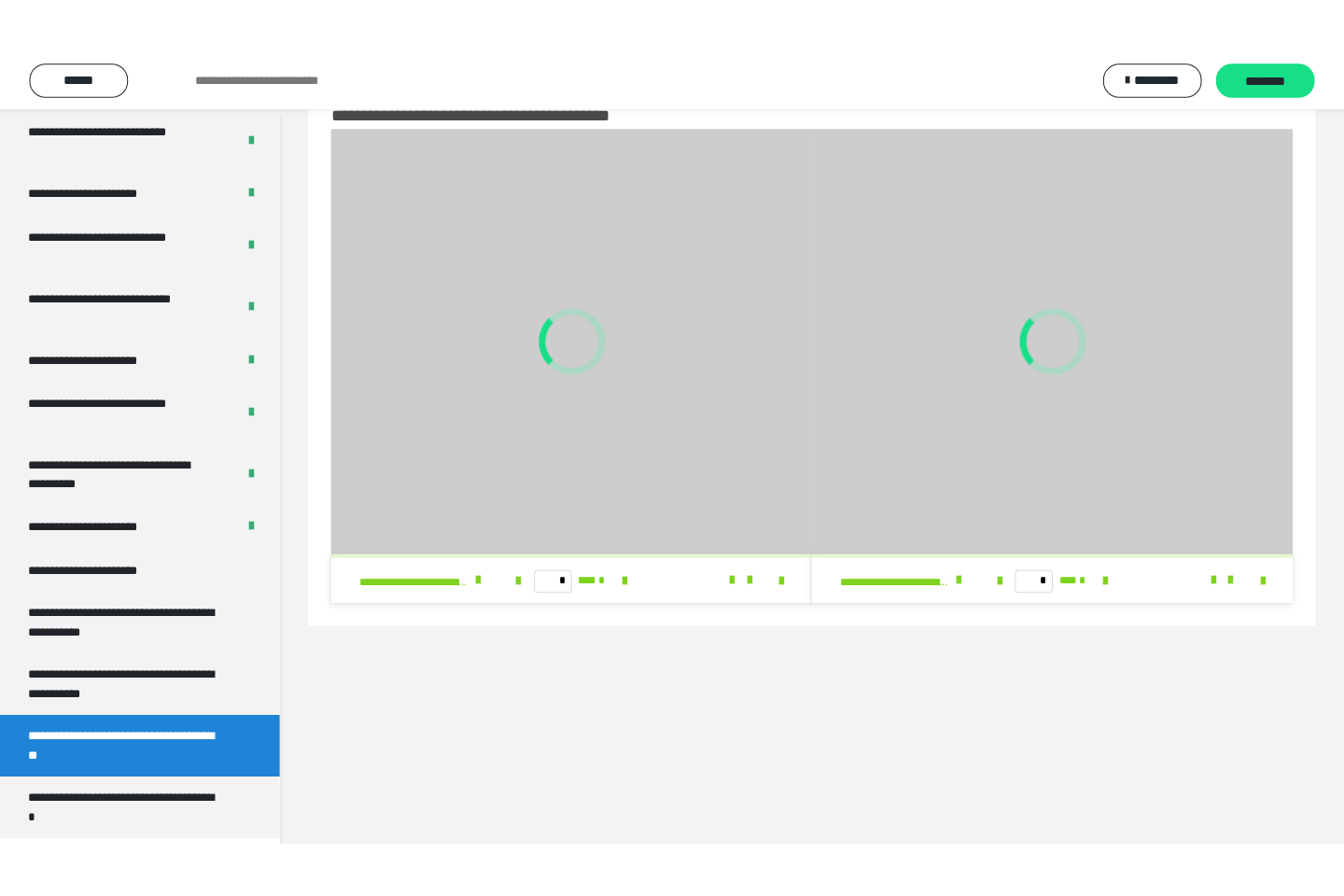 scroll, scrollTop: 56, scrollLeft: 0, axis: vertical 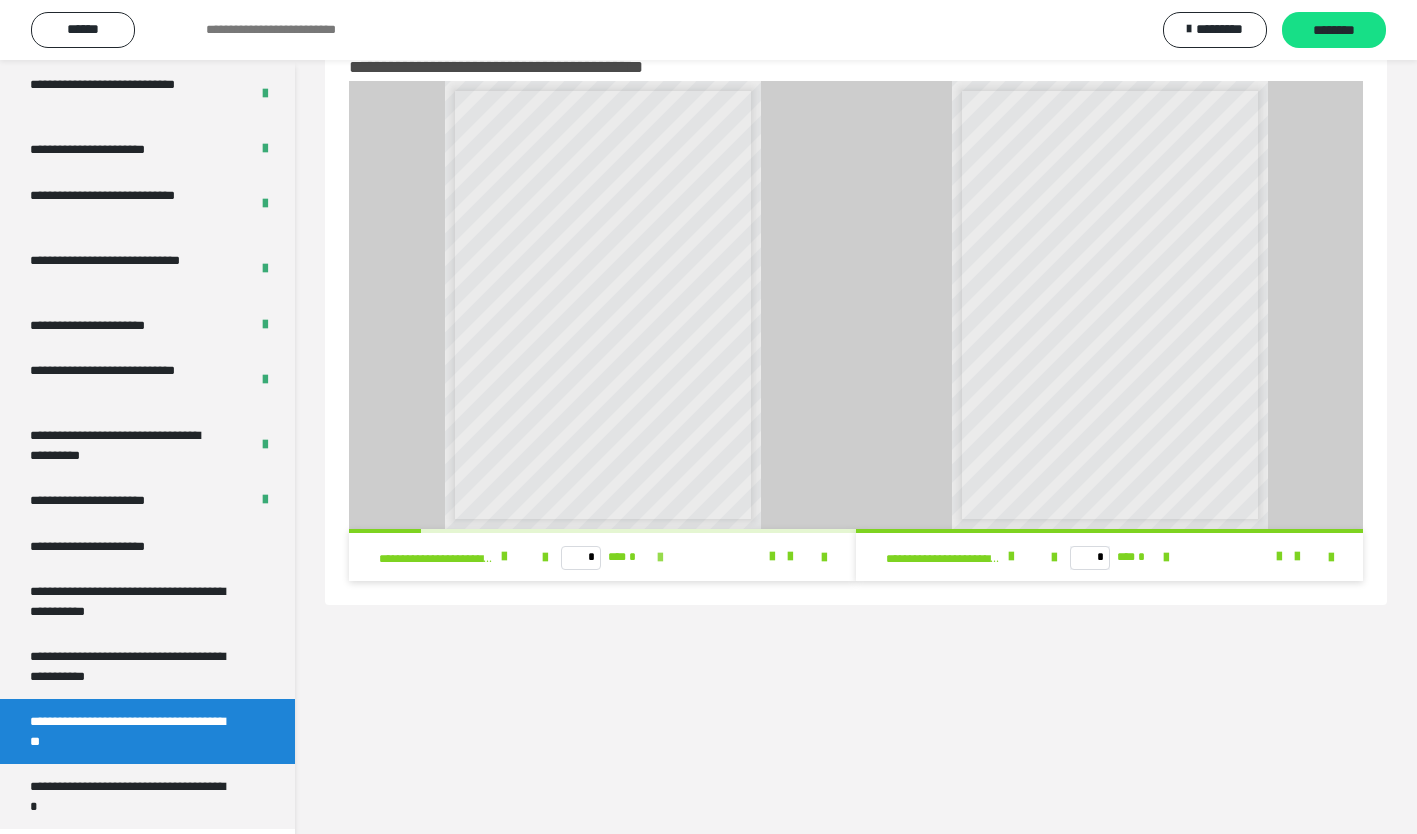 click at bounding box center [660, 558] 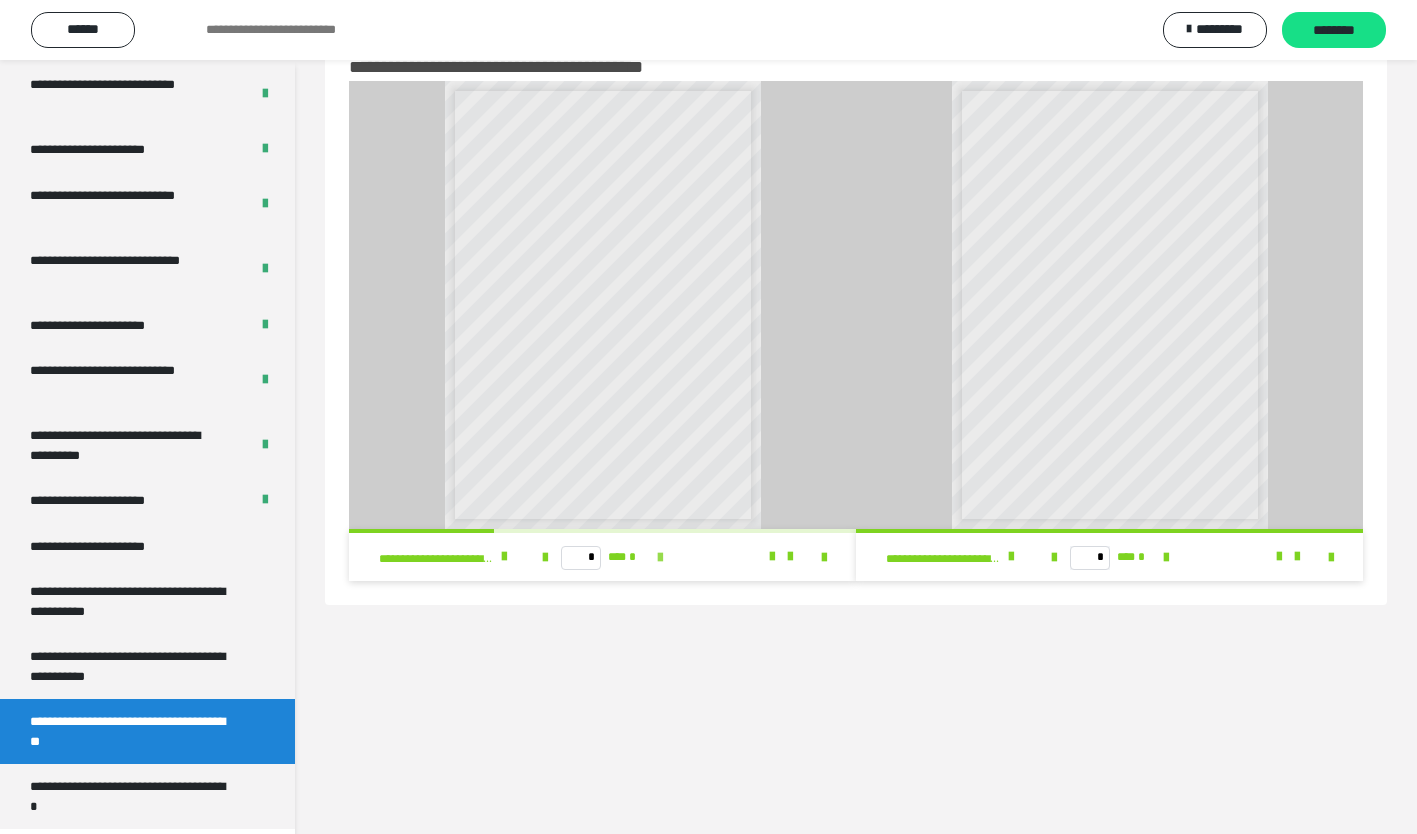 click at bounding box center [660, 558] 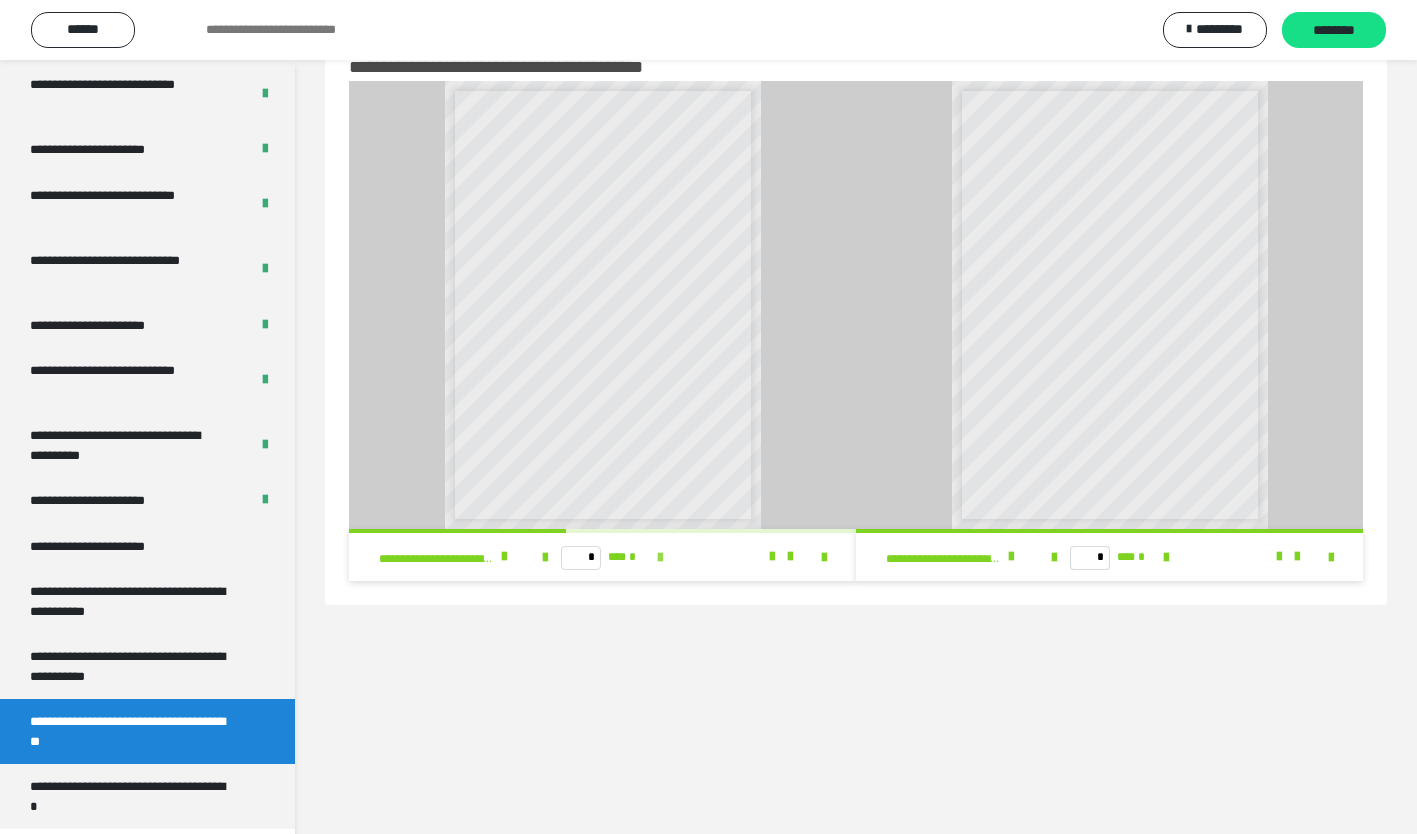click at bounding box center (660, 558) 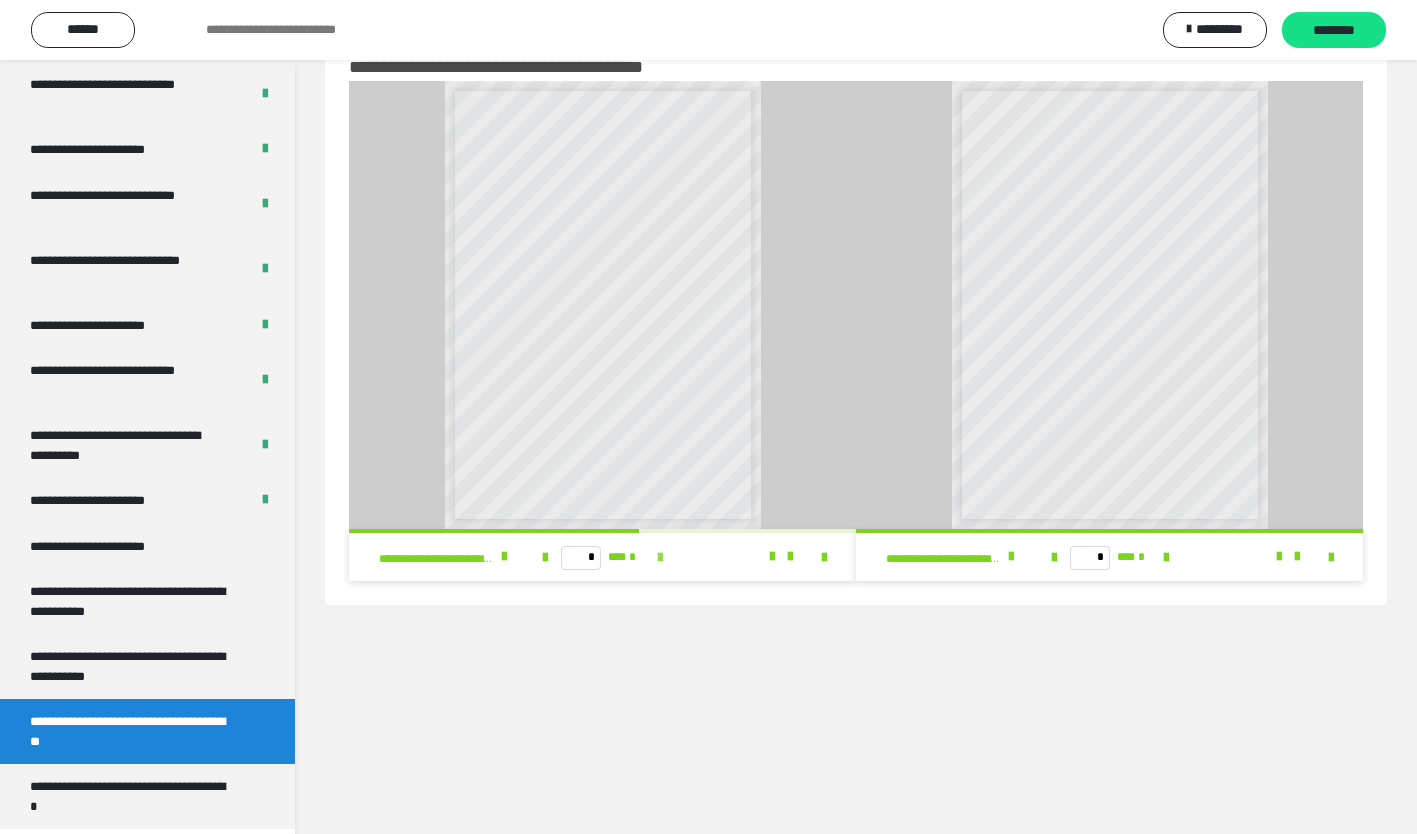 click at bounding box center [660, 558] 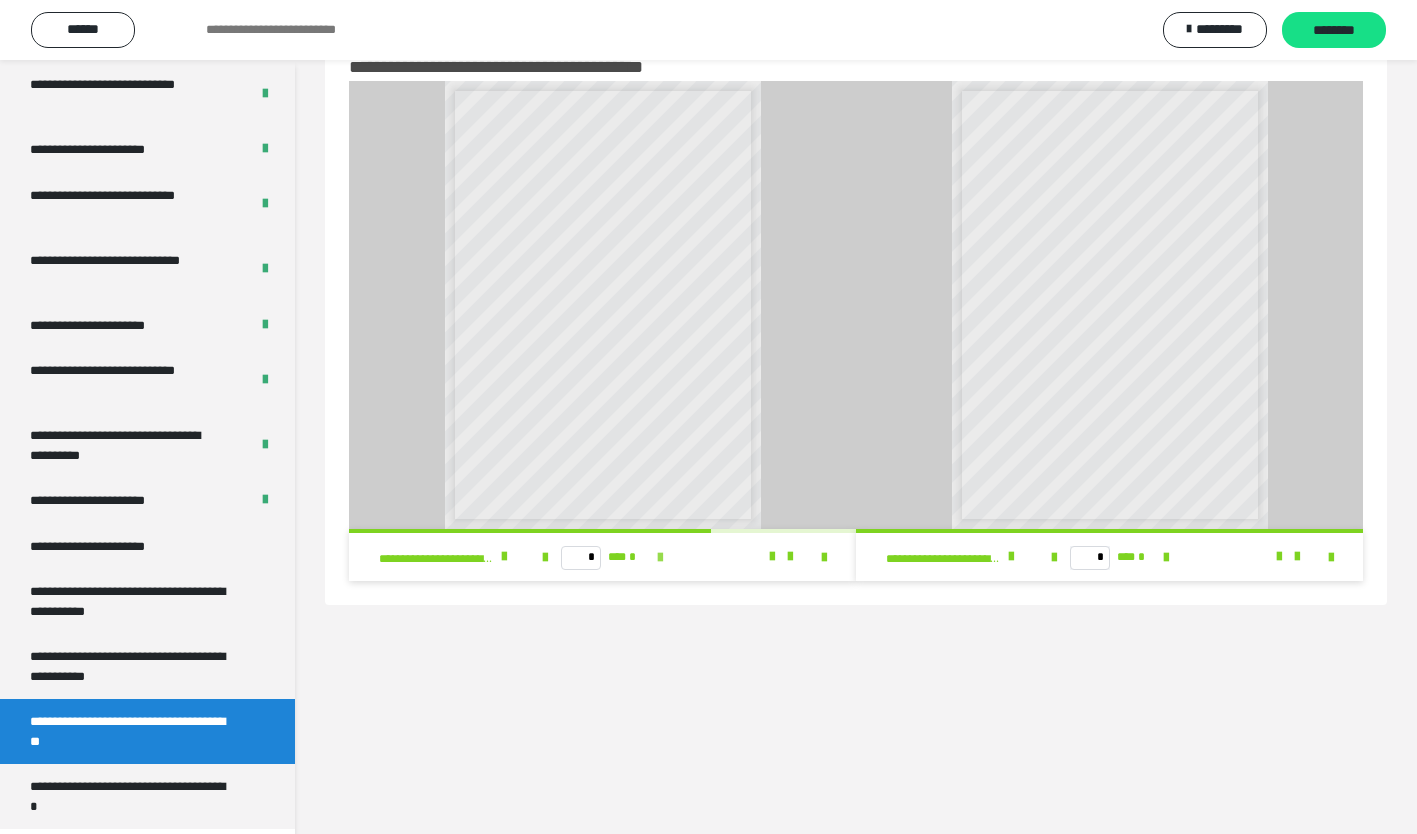 click at bounding box center [660, 558] 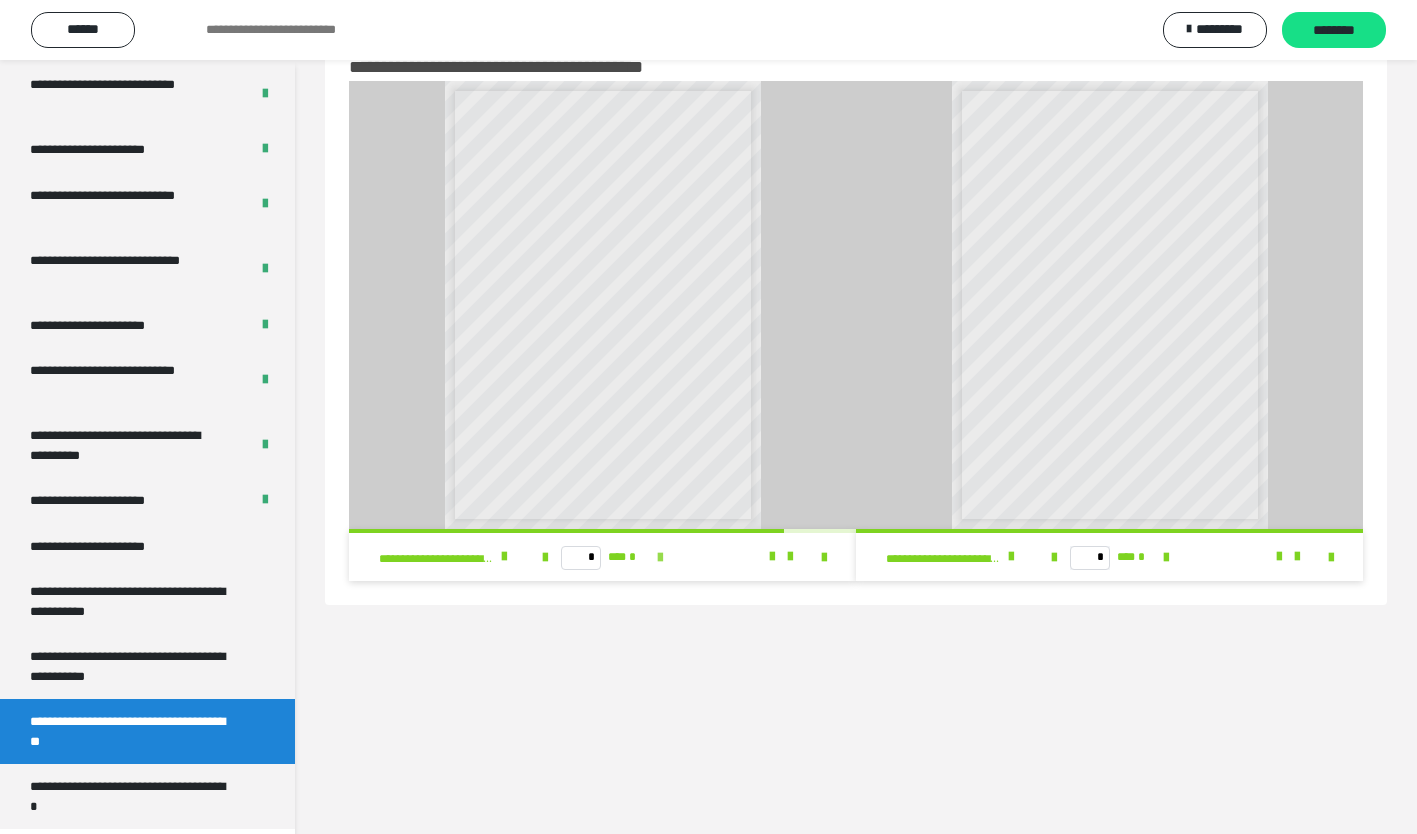 click at bounding box center [660, 558] 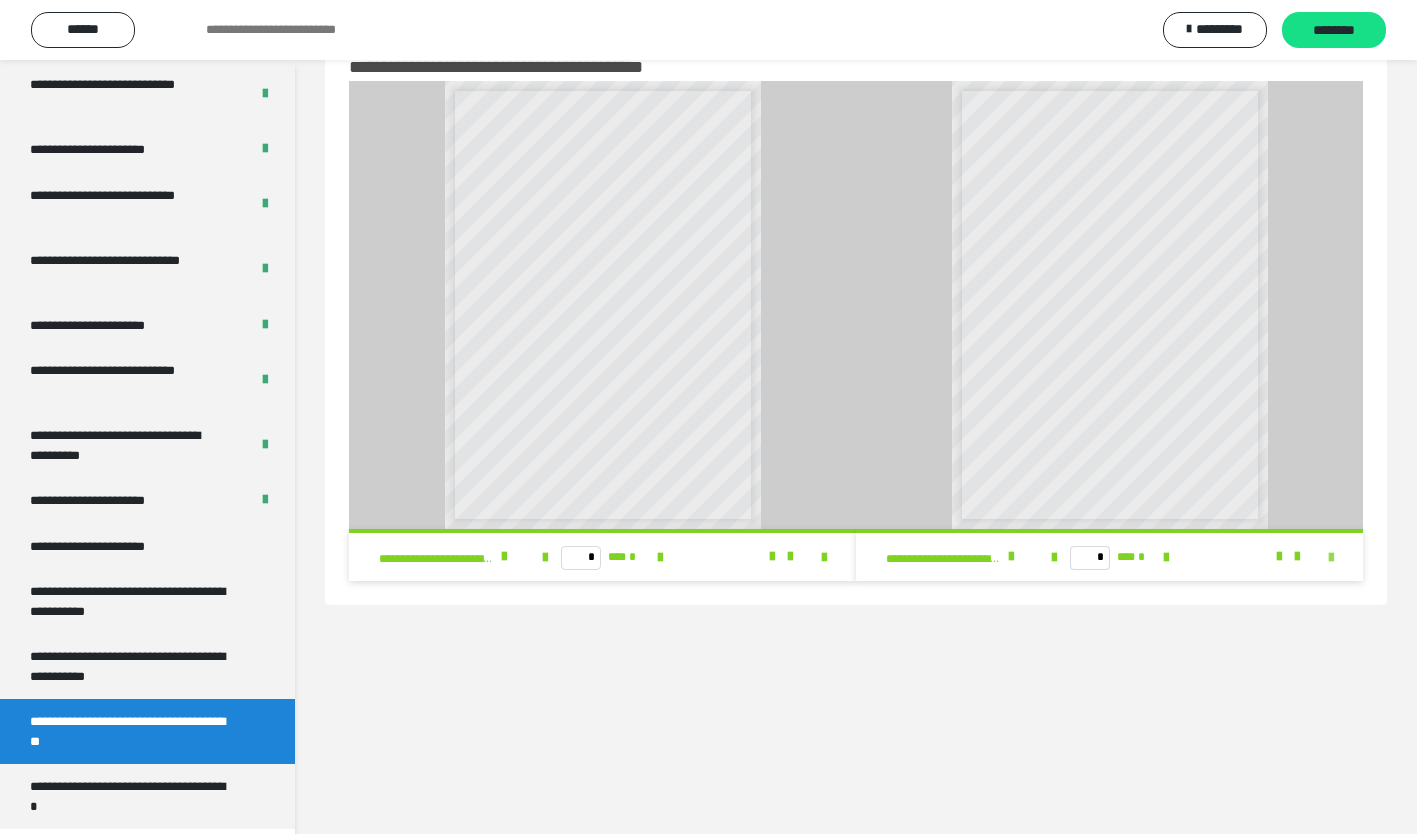 click at bounding box center (1331, 558) 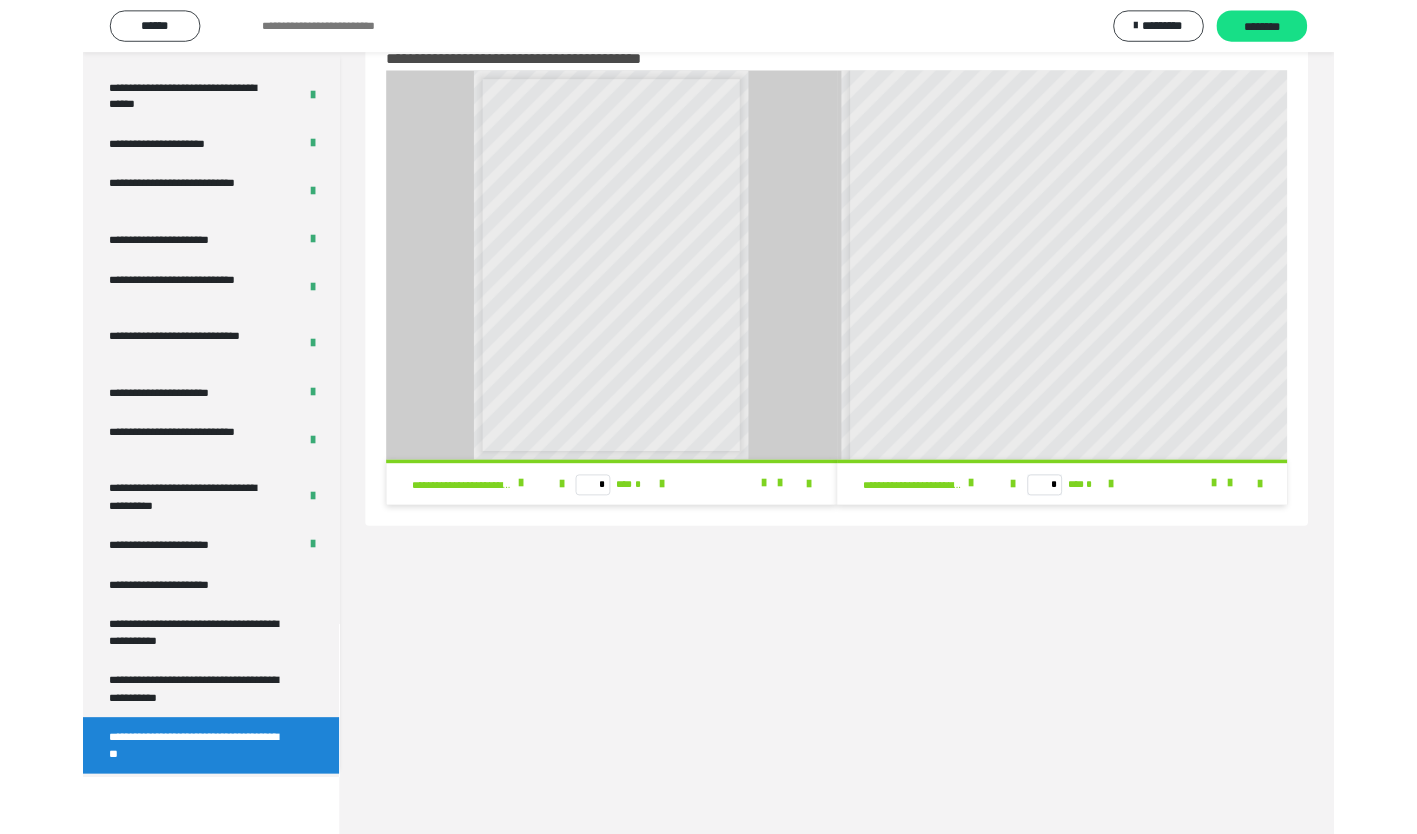 scroll, scrollTop: 3855, scrollLeft: 0, axis: vertical 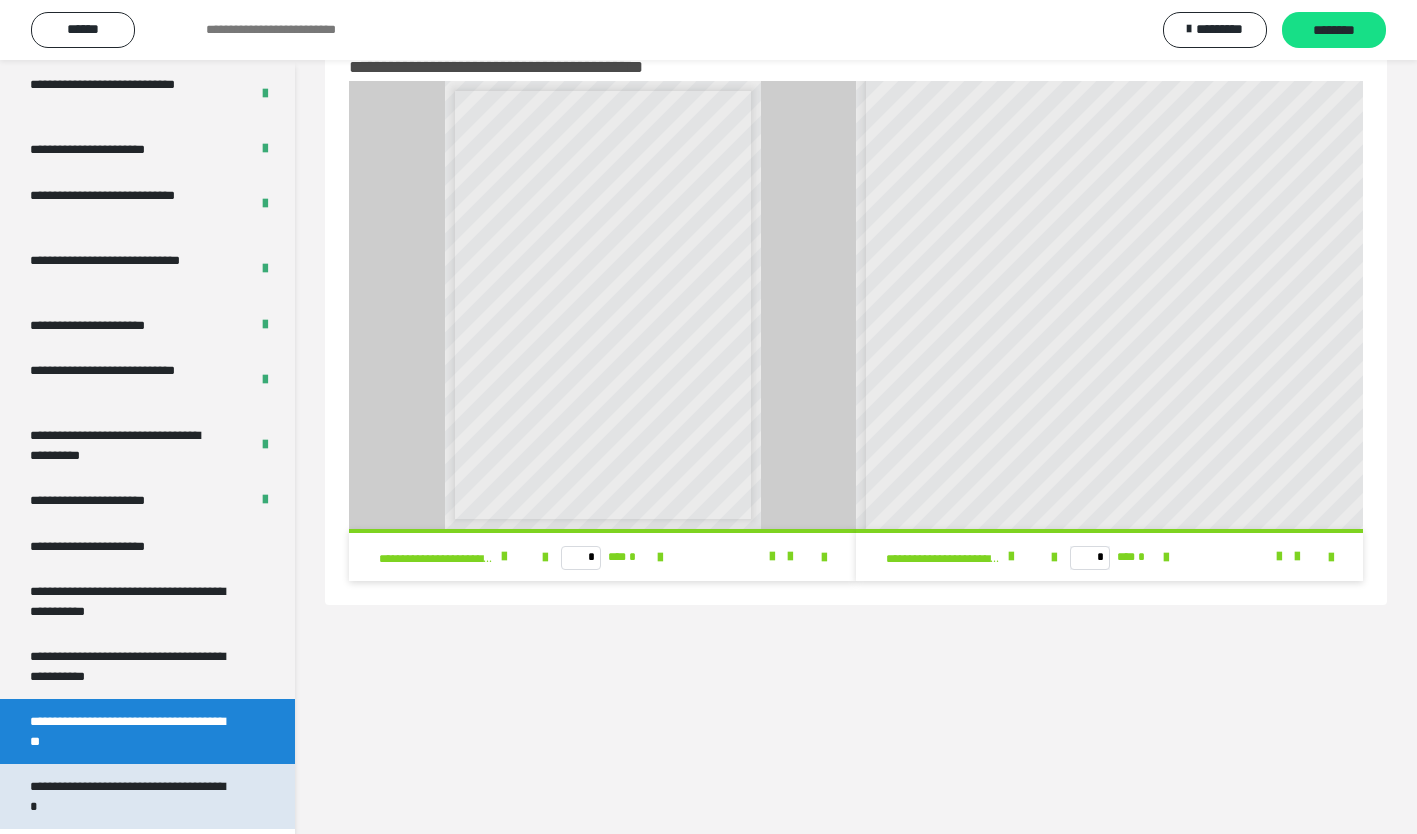 click on "**********" at bounding box center (132, 796) 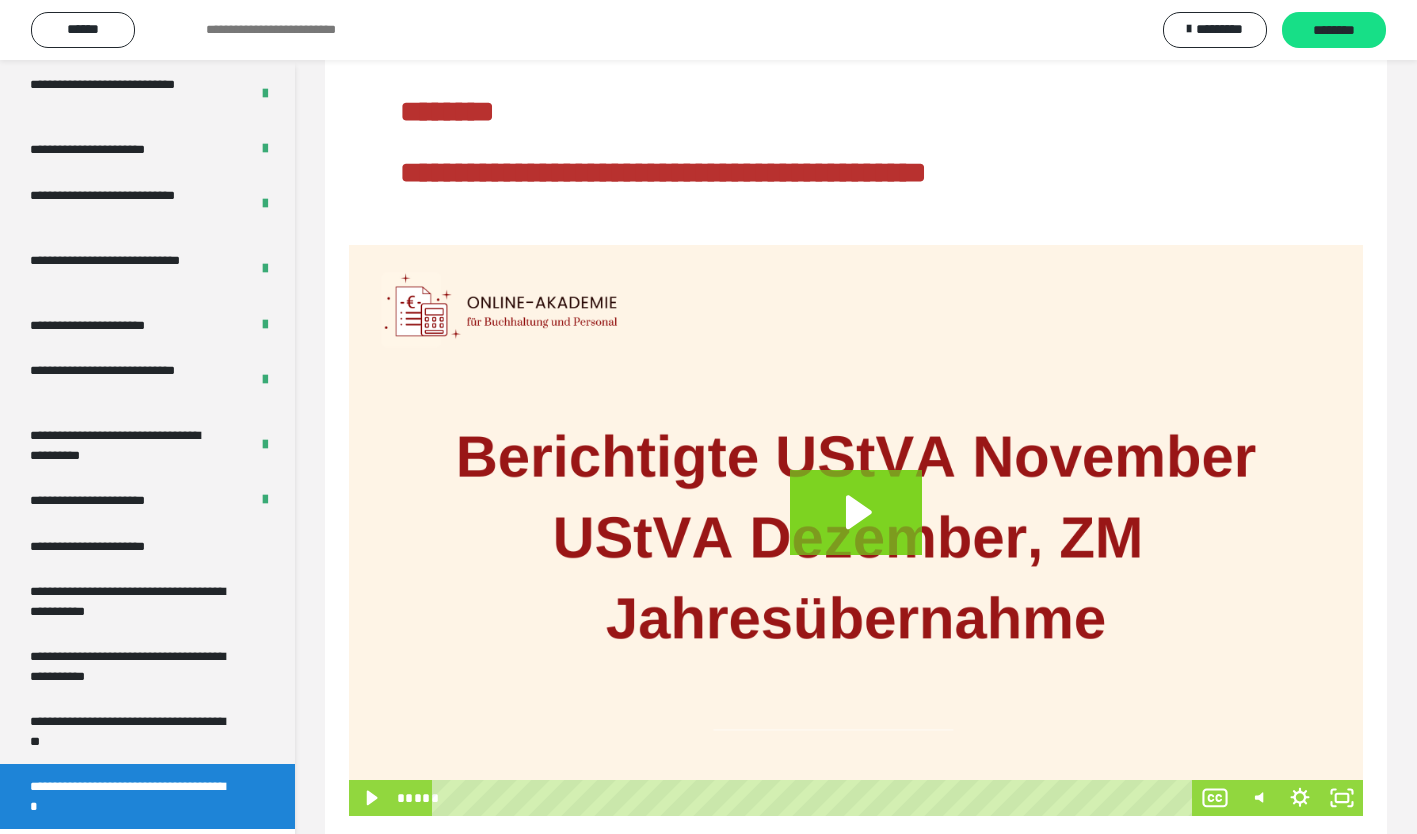 scroll, scrollTop: 139, scrollLeft: 0, axis: vertical 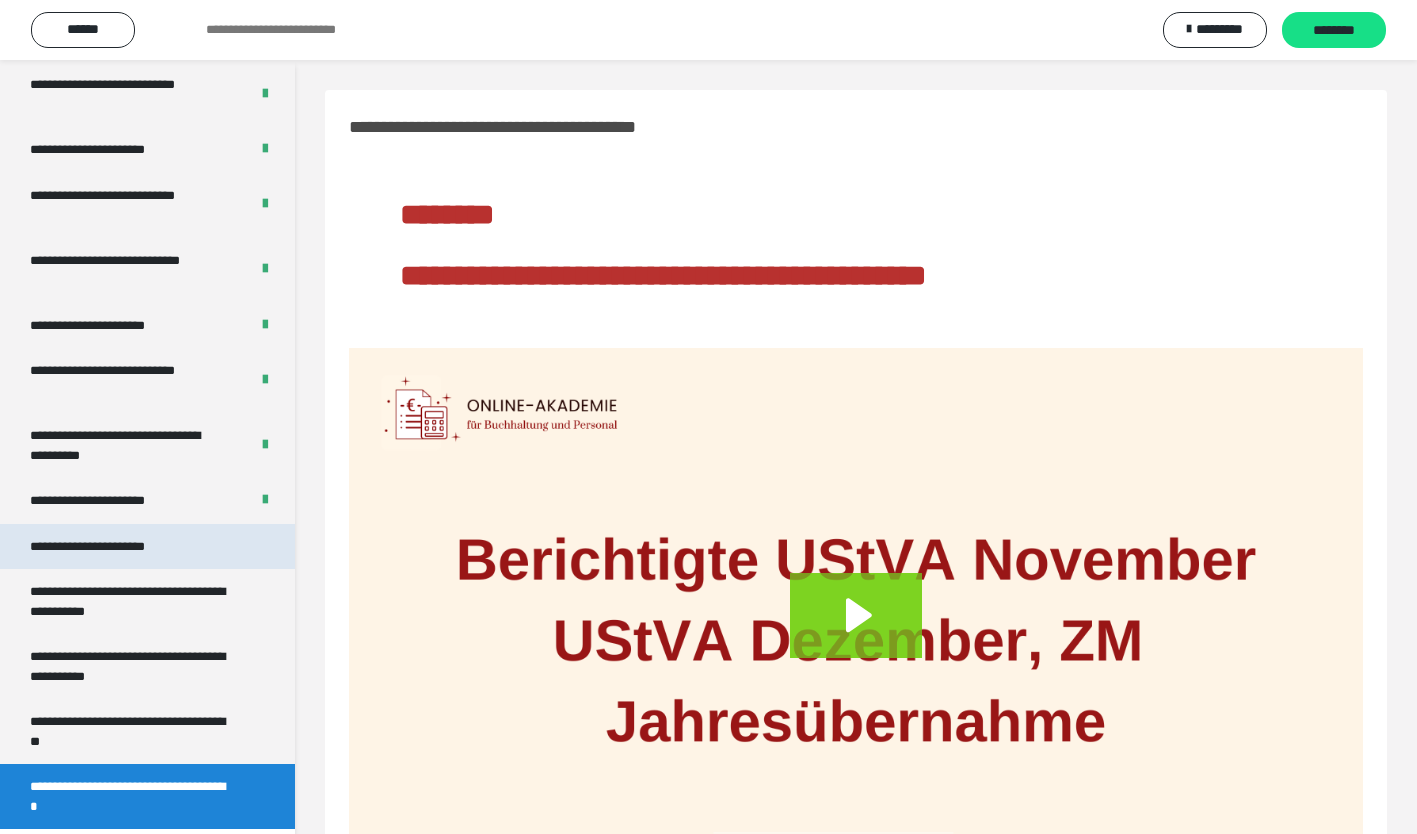 click on "**********" at bounding box center [147, 547] 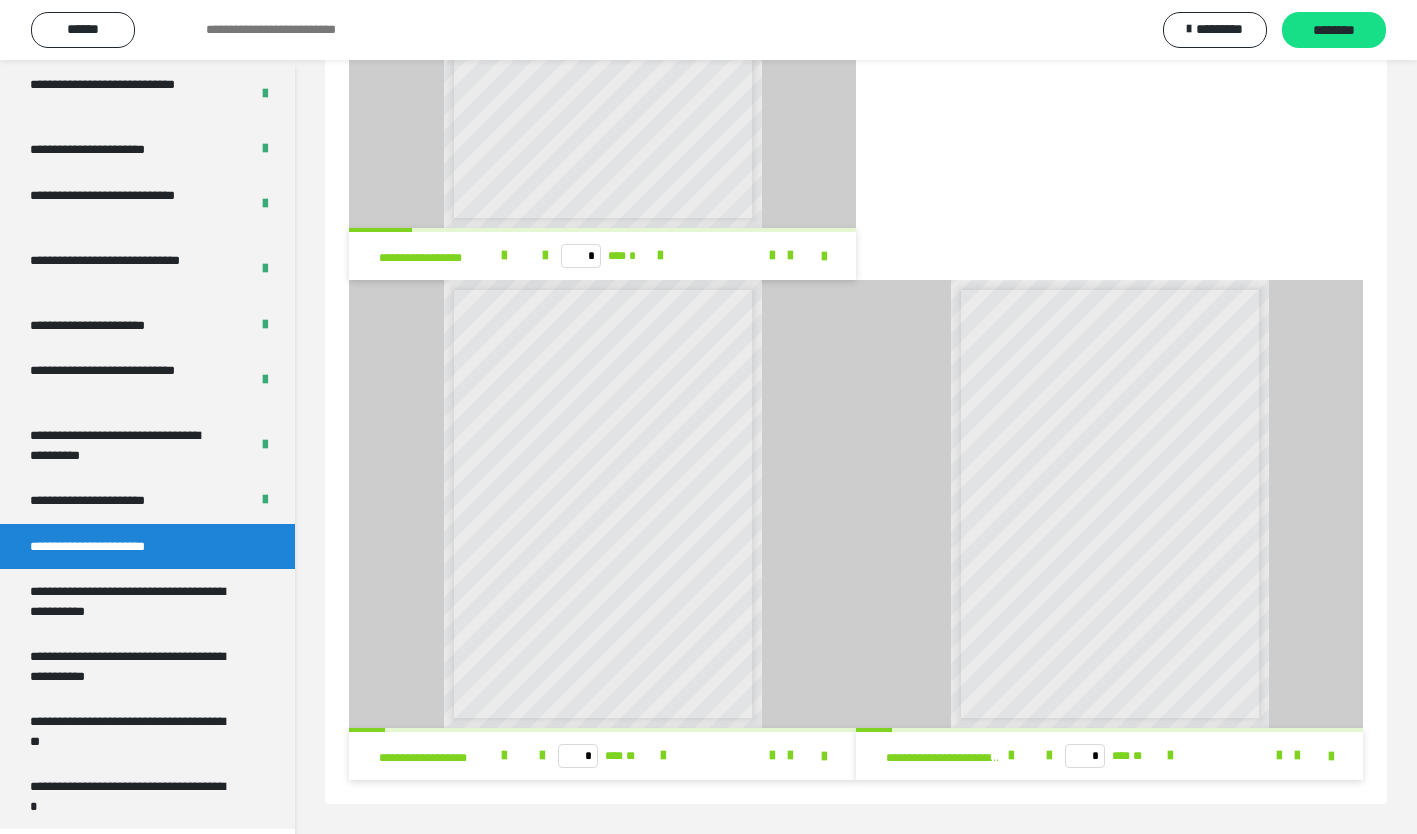 scroll, scrollTop: 0, scrollLeft: 0, axis: both 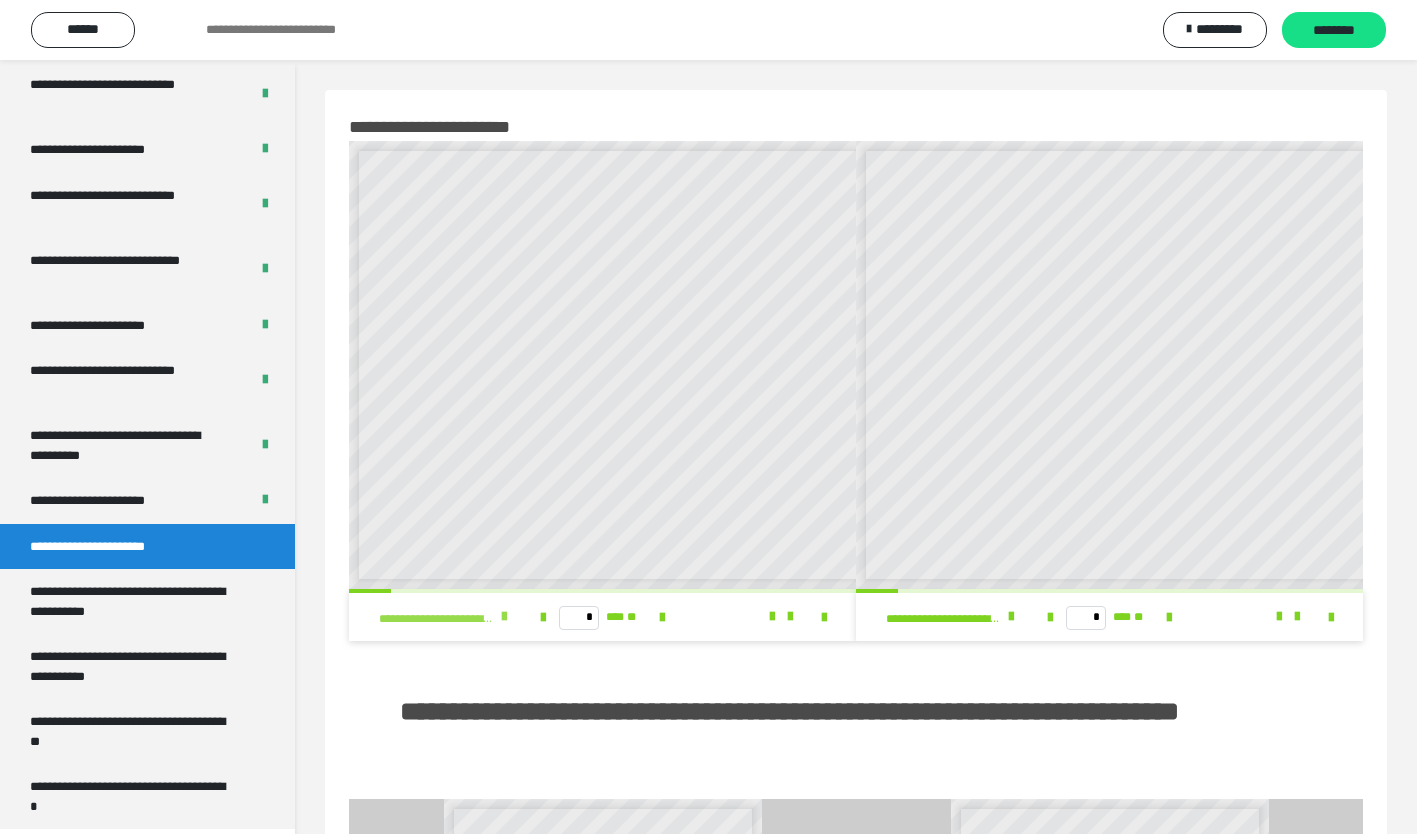click at bounding box center (504, 617) 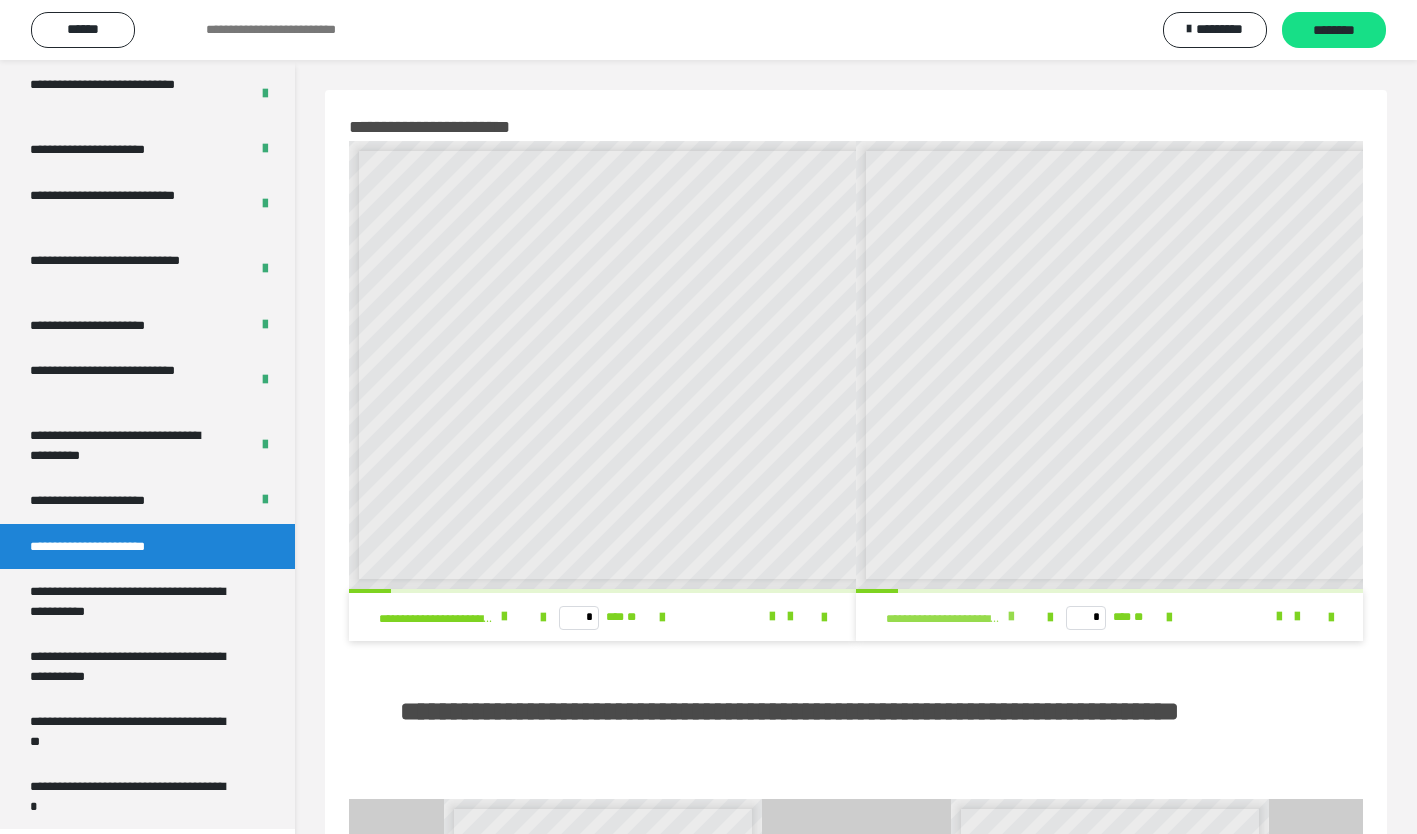 click at bounding box center [1011, 617] 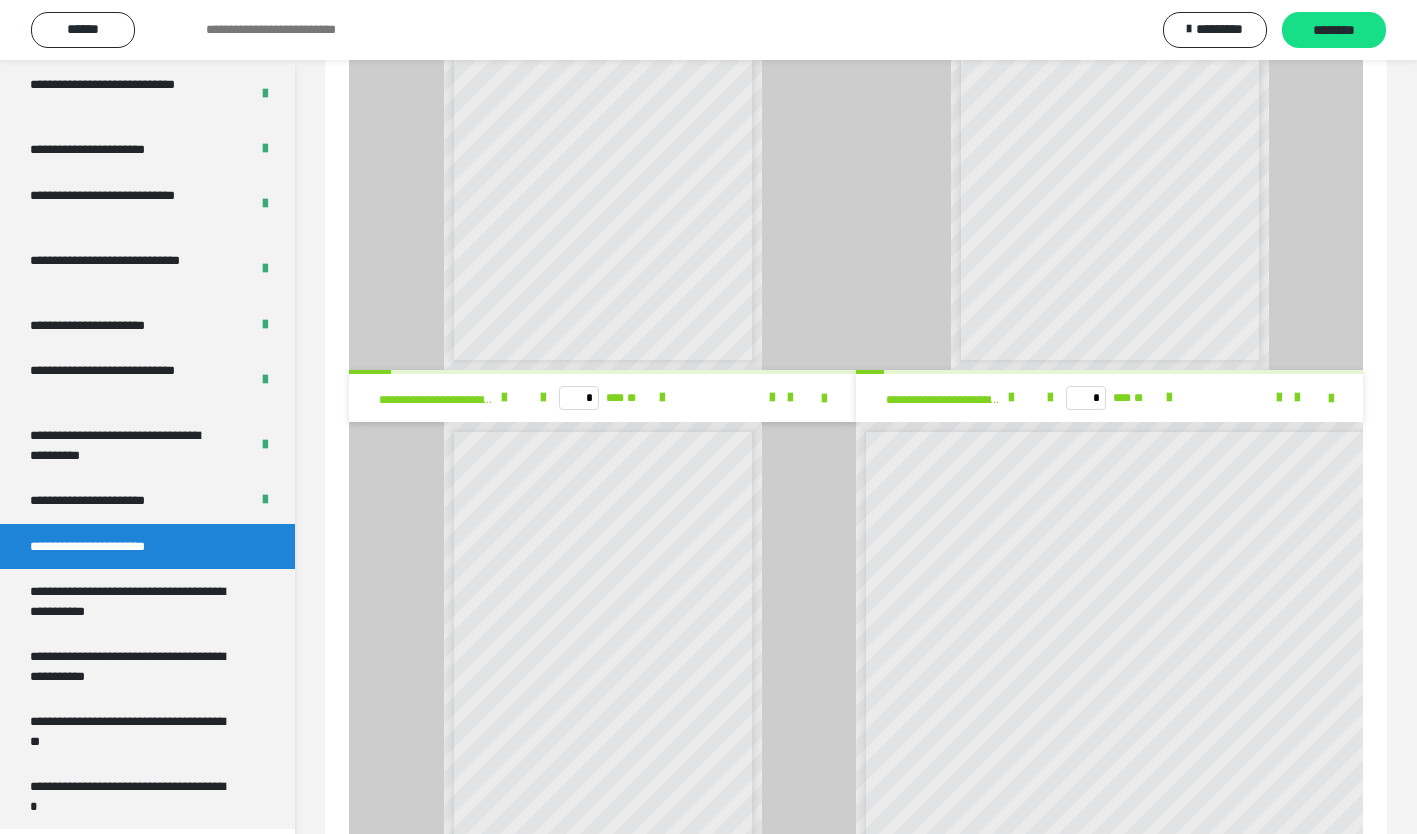 scroll, scrollTop: 918, scrollLeft: 0, axis: vertical 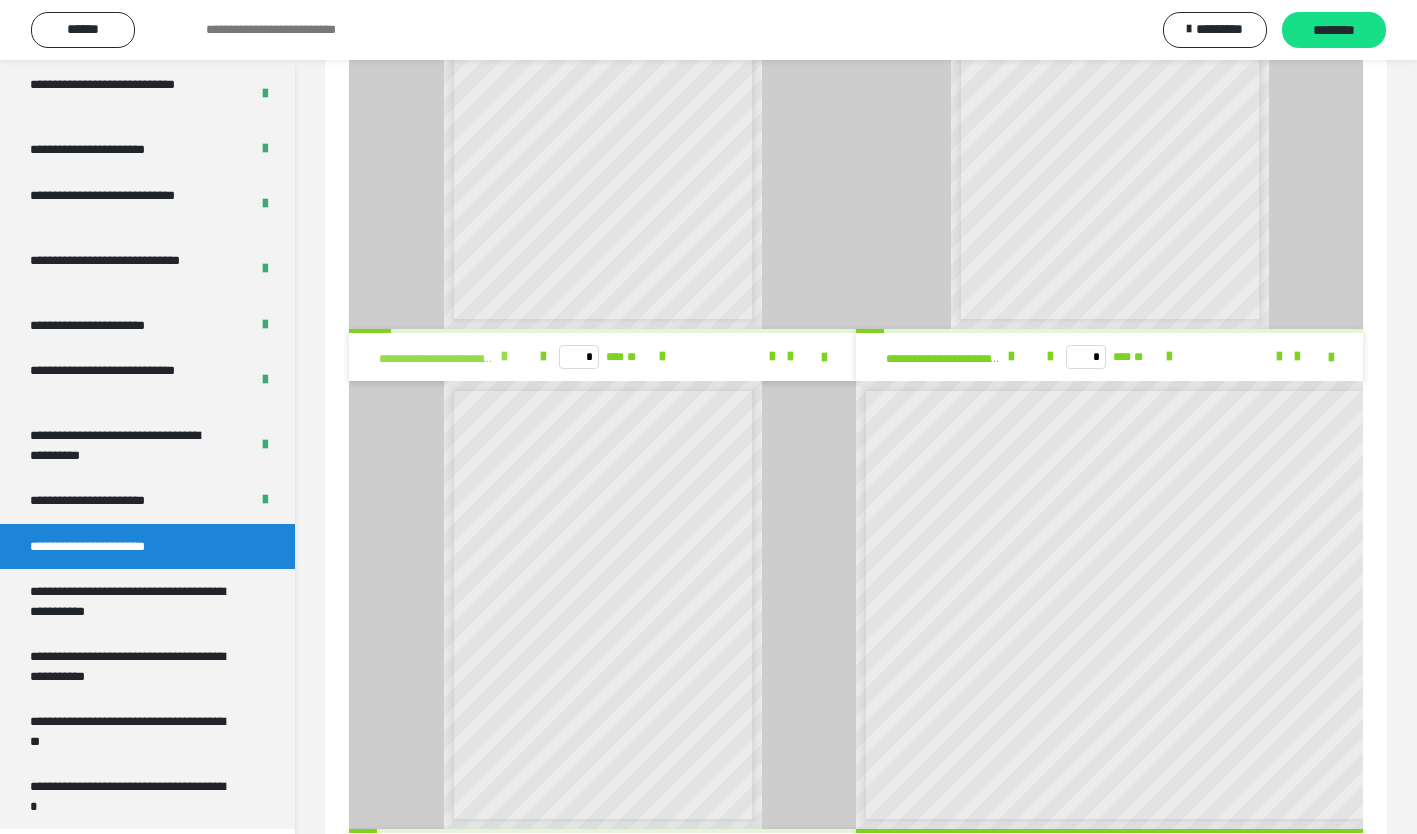 click at bounding box center [504, 357] 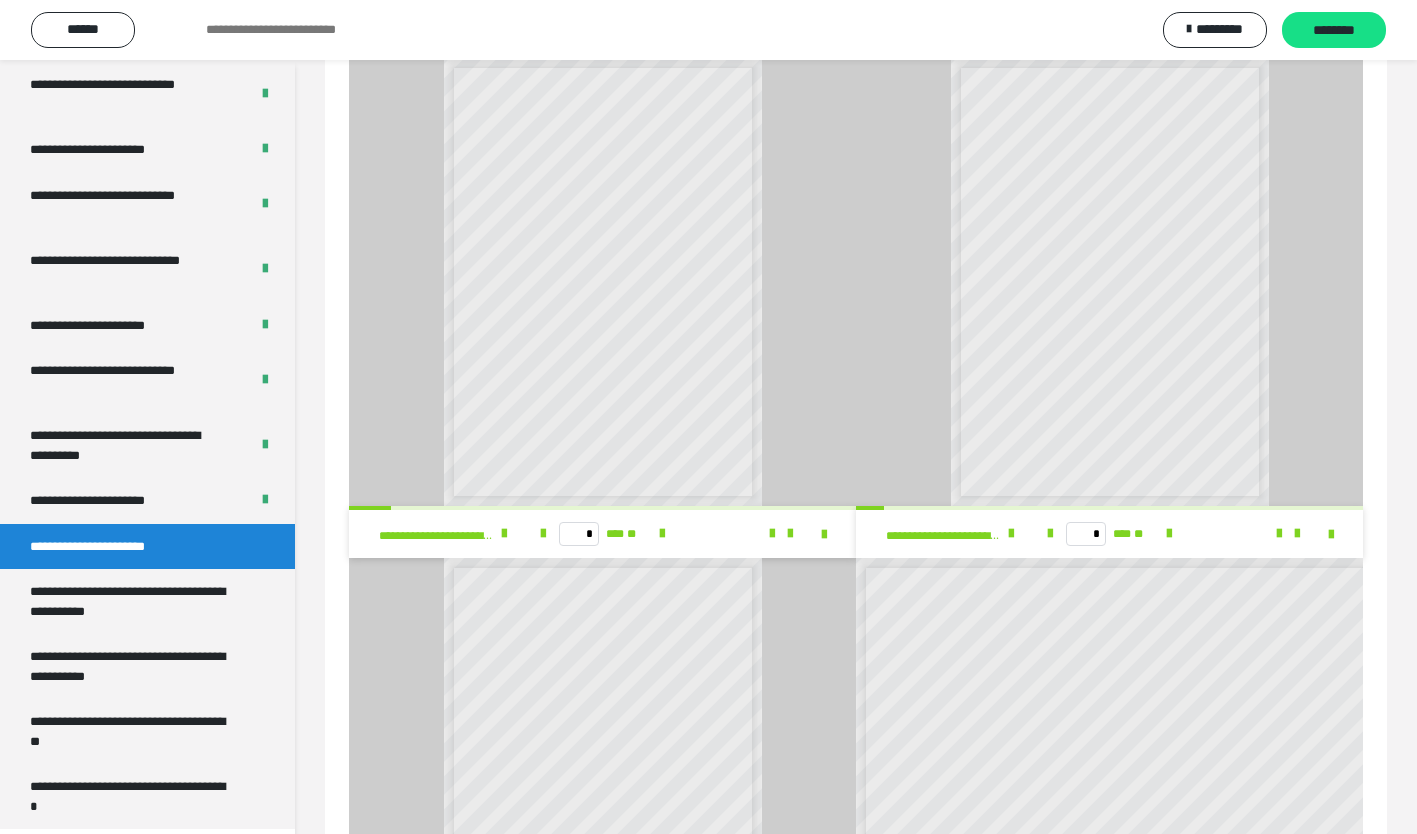scroll, scrollTop: 721, scrollLeft: 0, axis: vertical 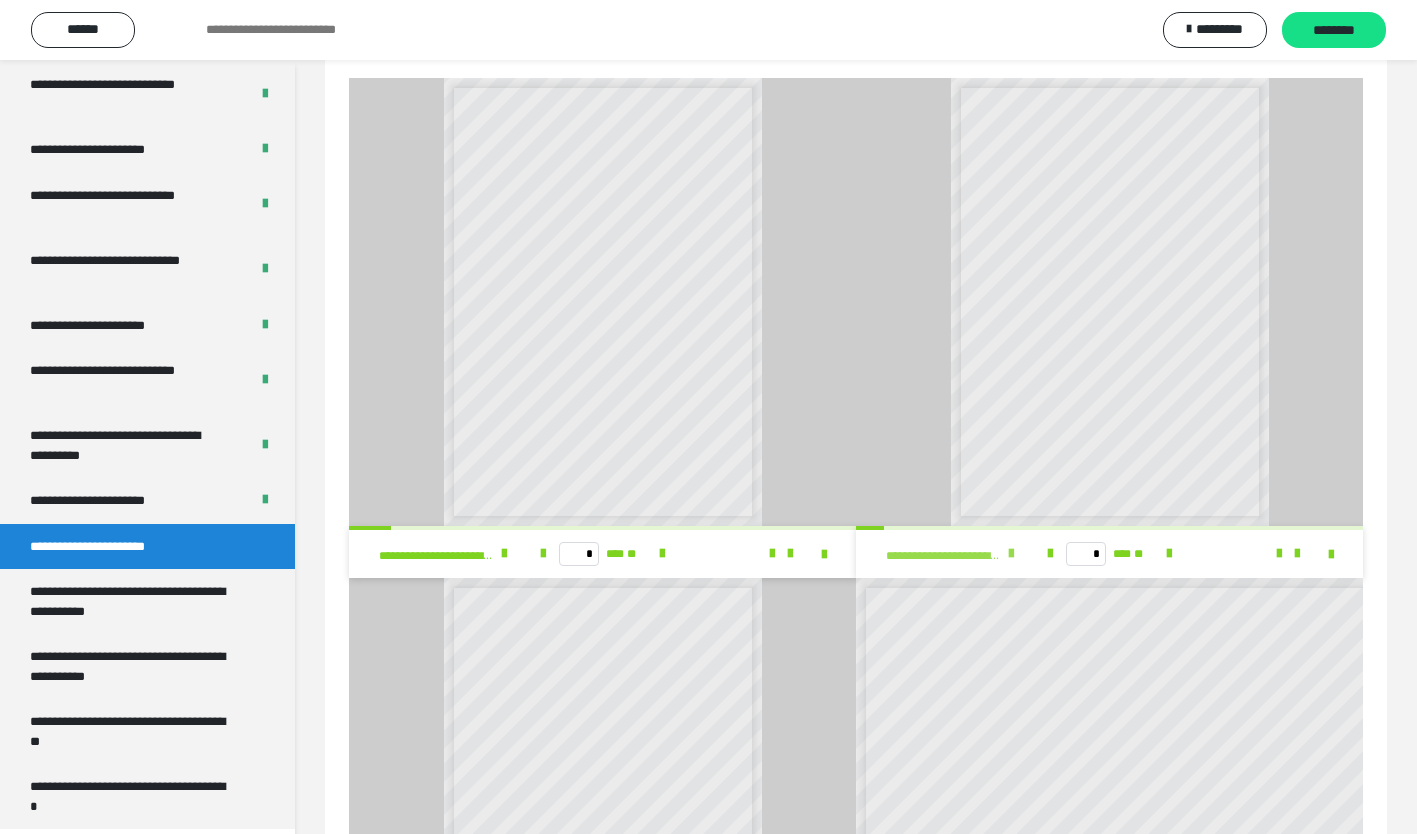 click at bounding box center (1011, 554) 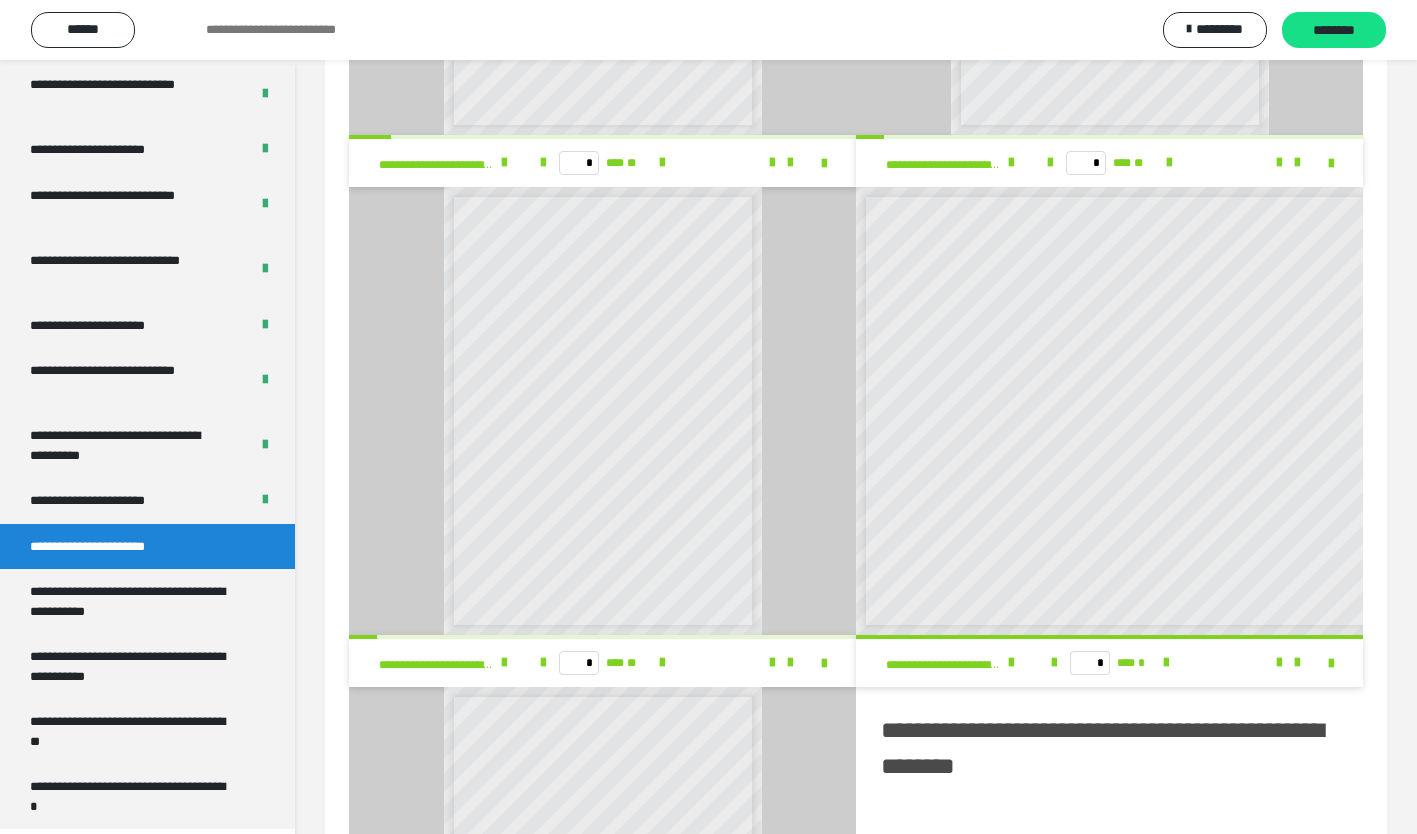 click on "**********" at bounding box center (856, 344) 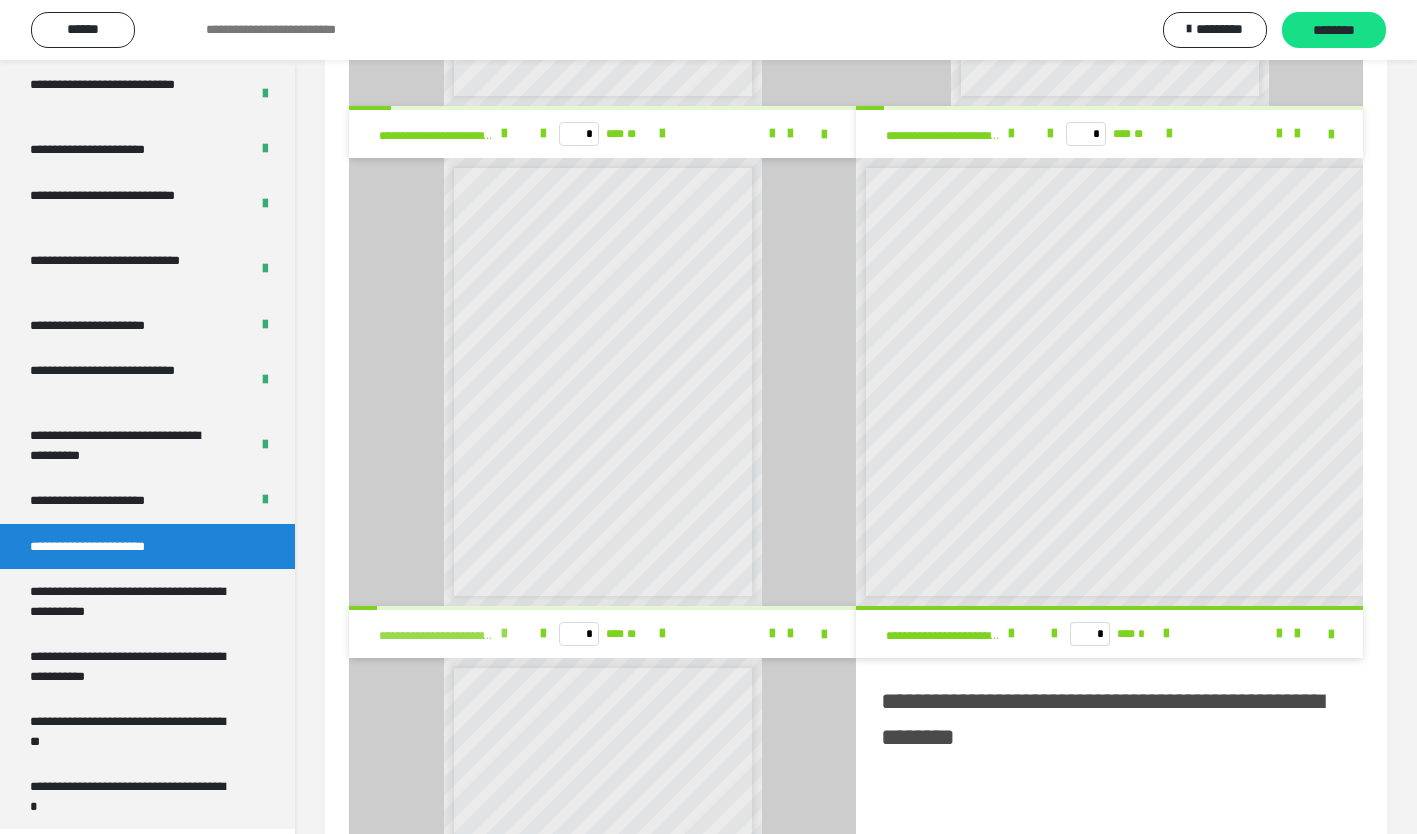 click at bounding box center (504, 634) 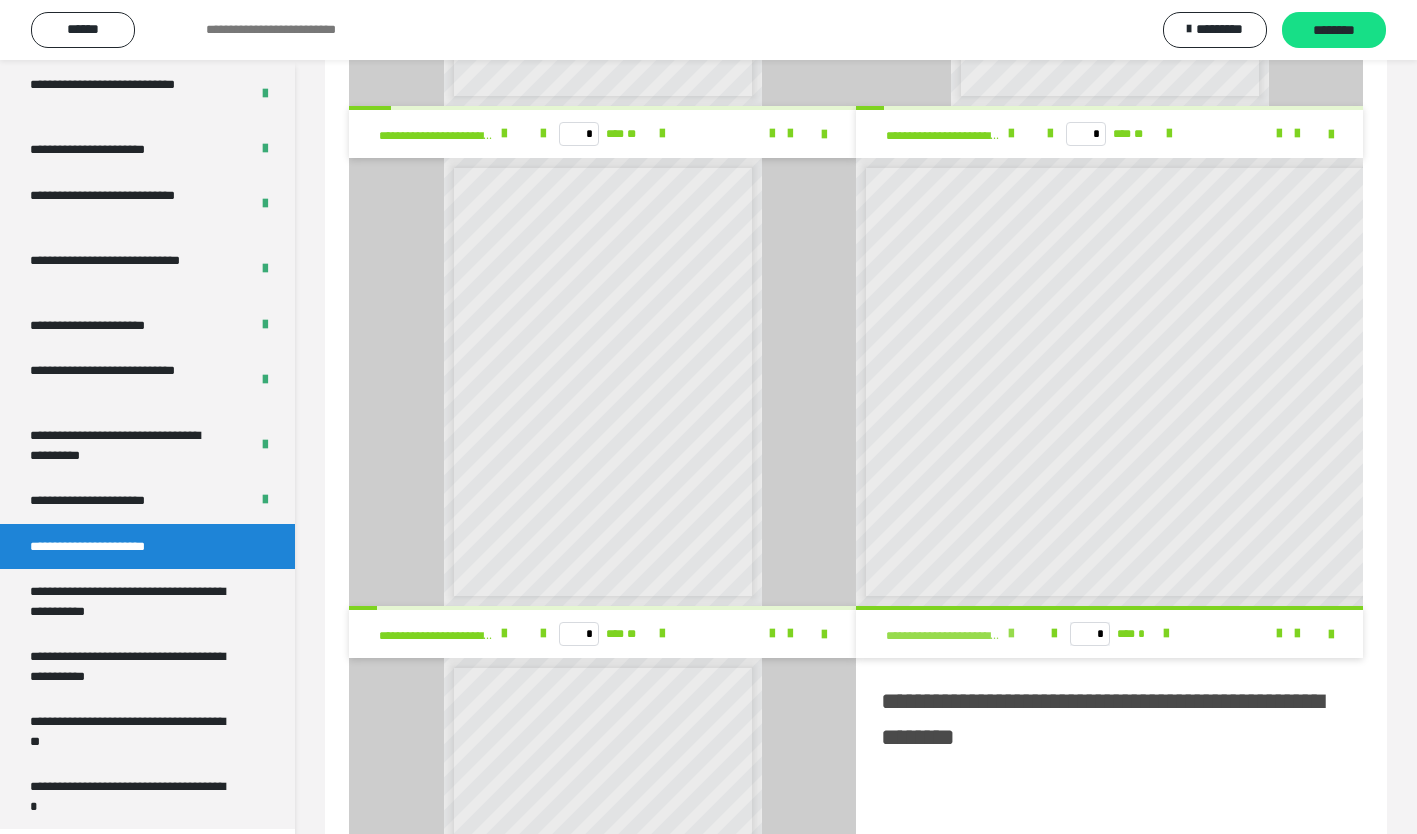 click at bounding box center (1011, 634) 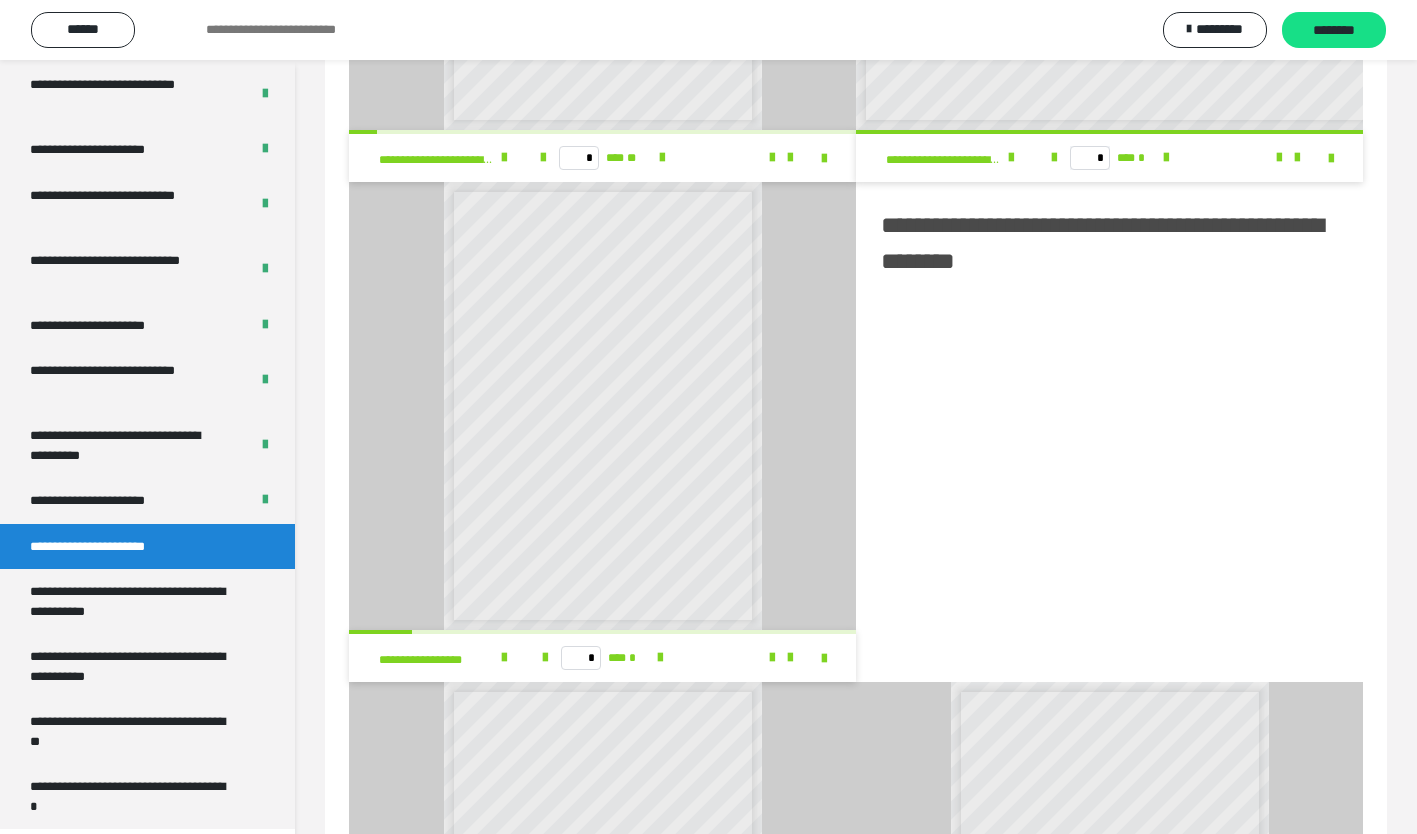 scroll, scrollTop: 1720, scrollLeft: 0, axis: vertical 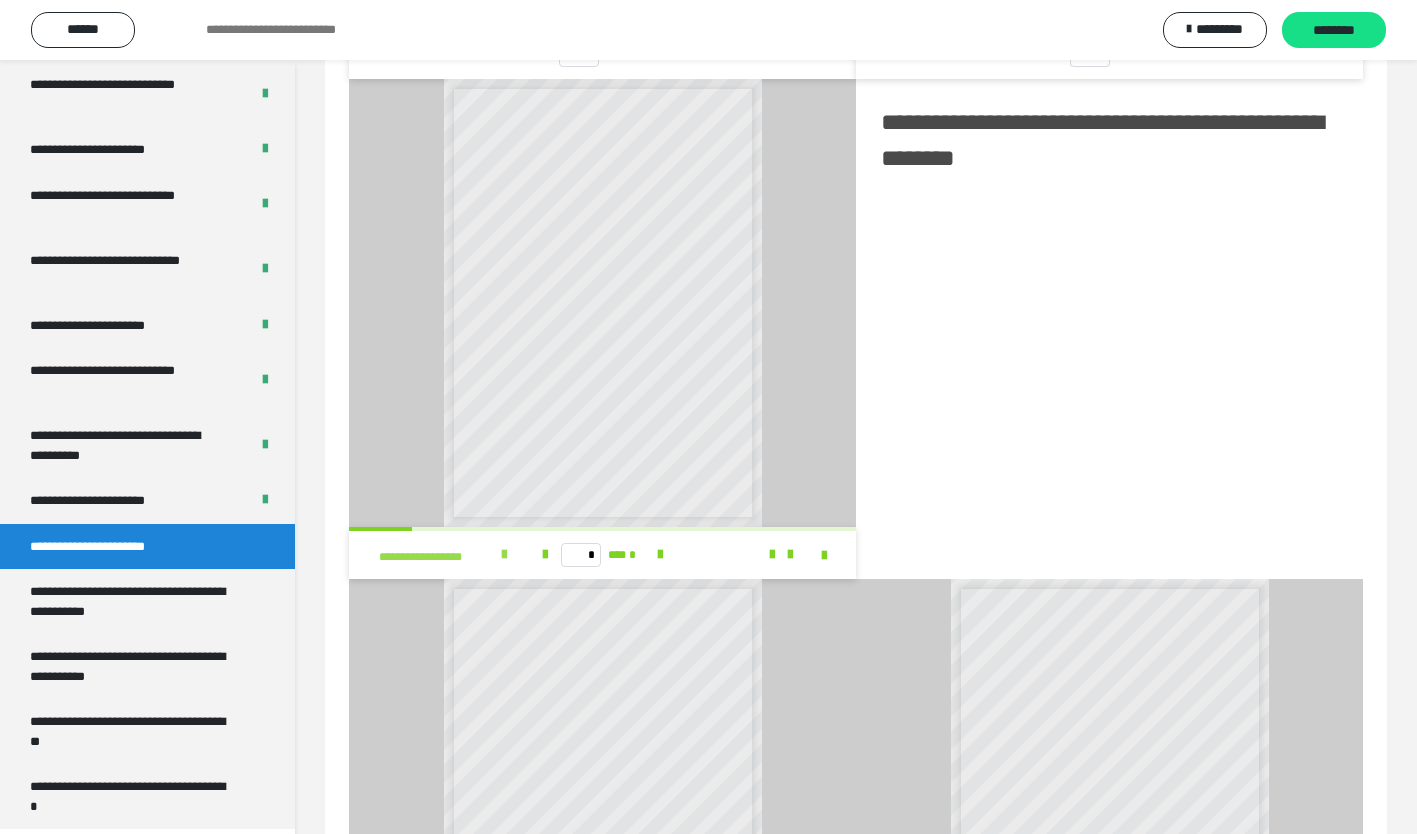 click on "**********" at bounding box center (448, 555) 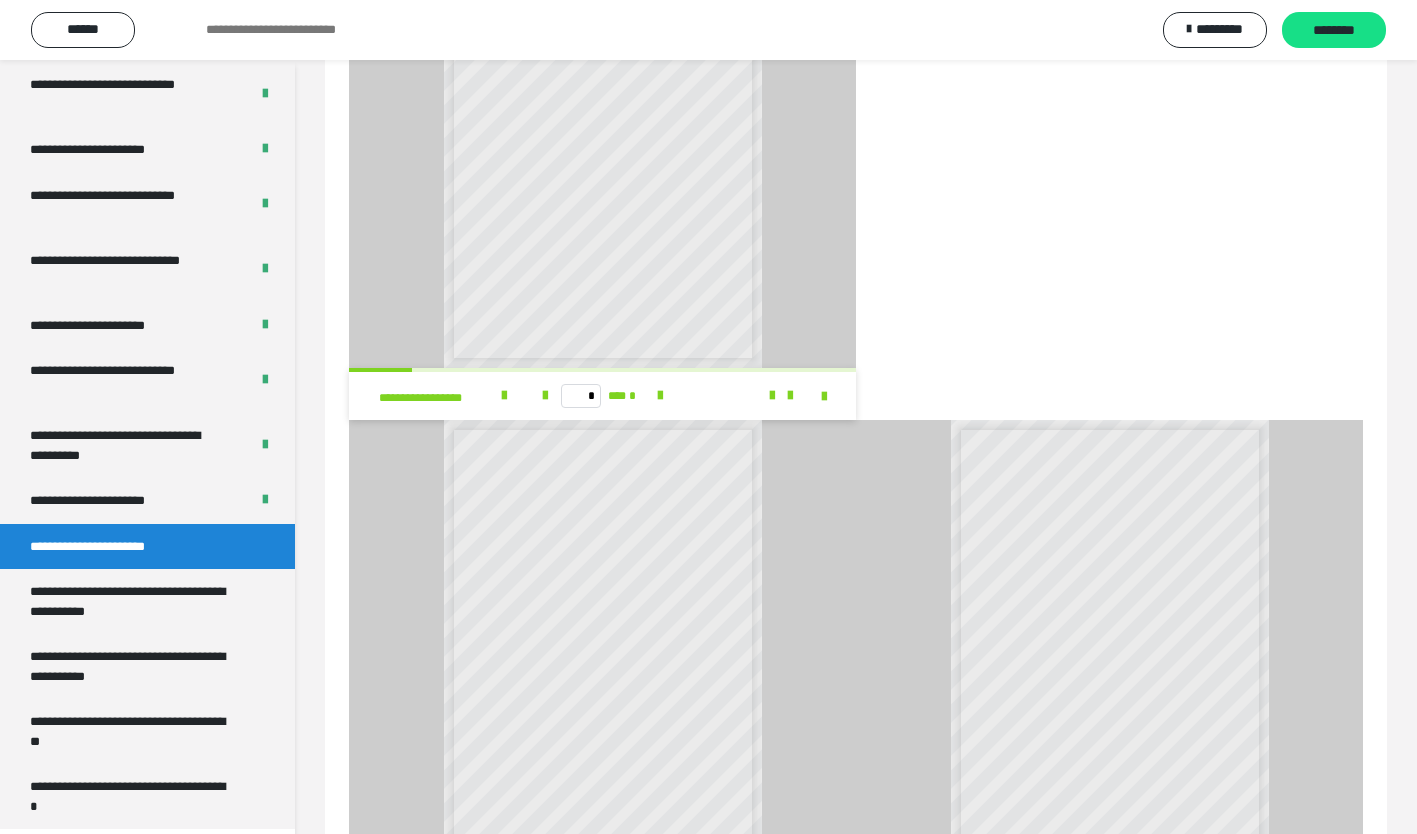 scroll, scrollTop: 2059, scrollLeft: 0, axis: vertical 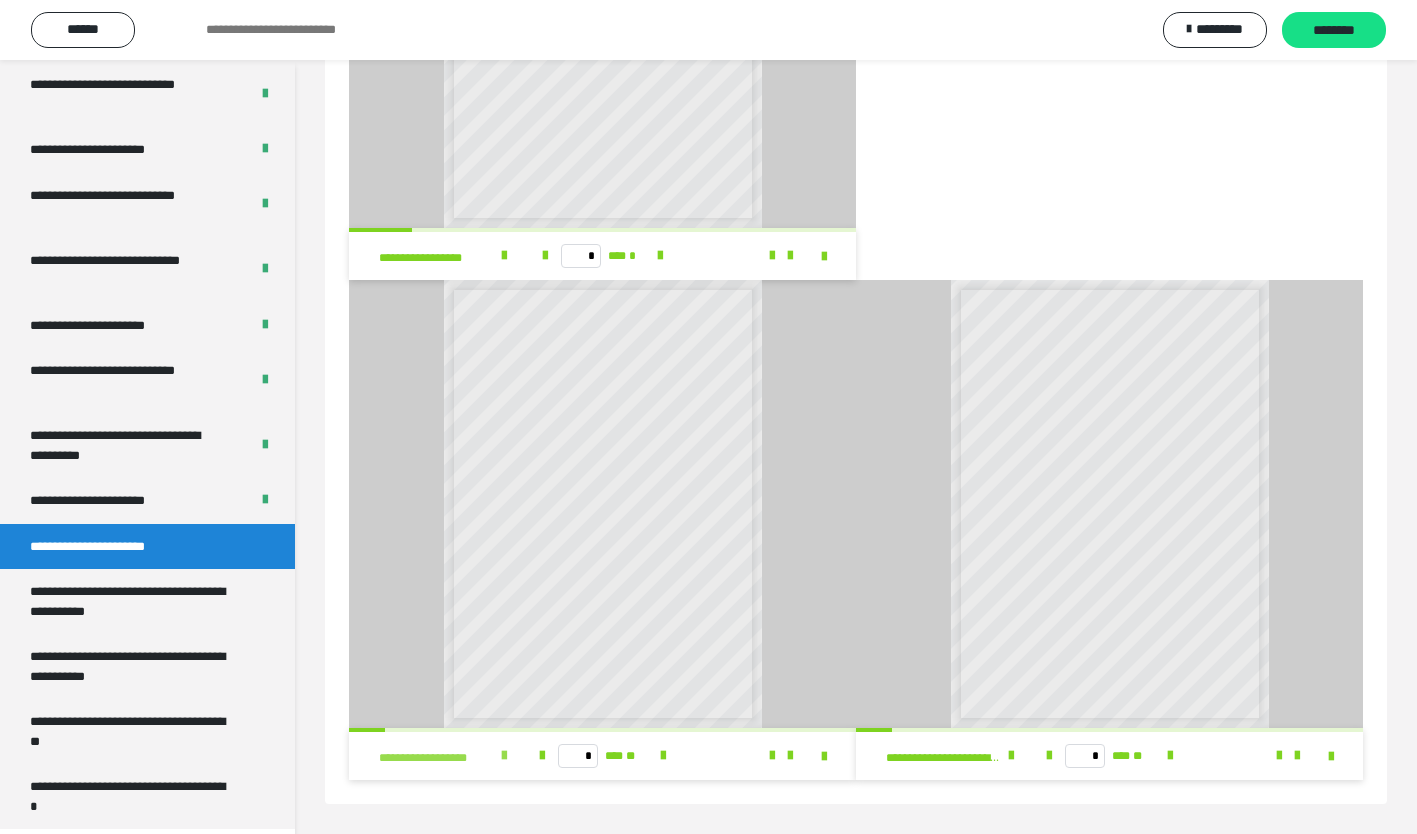 click at bounding box center [504, 756] 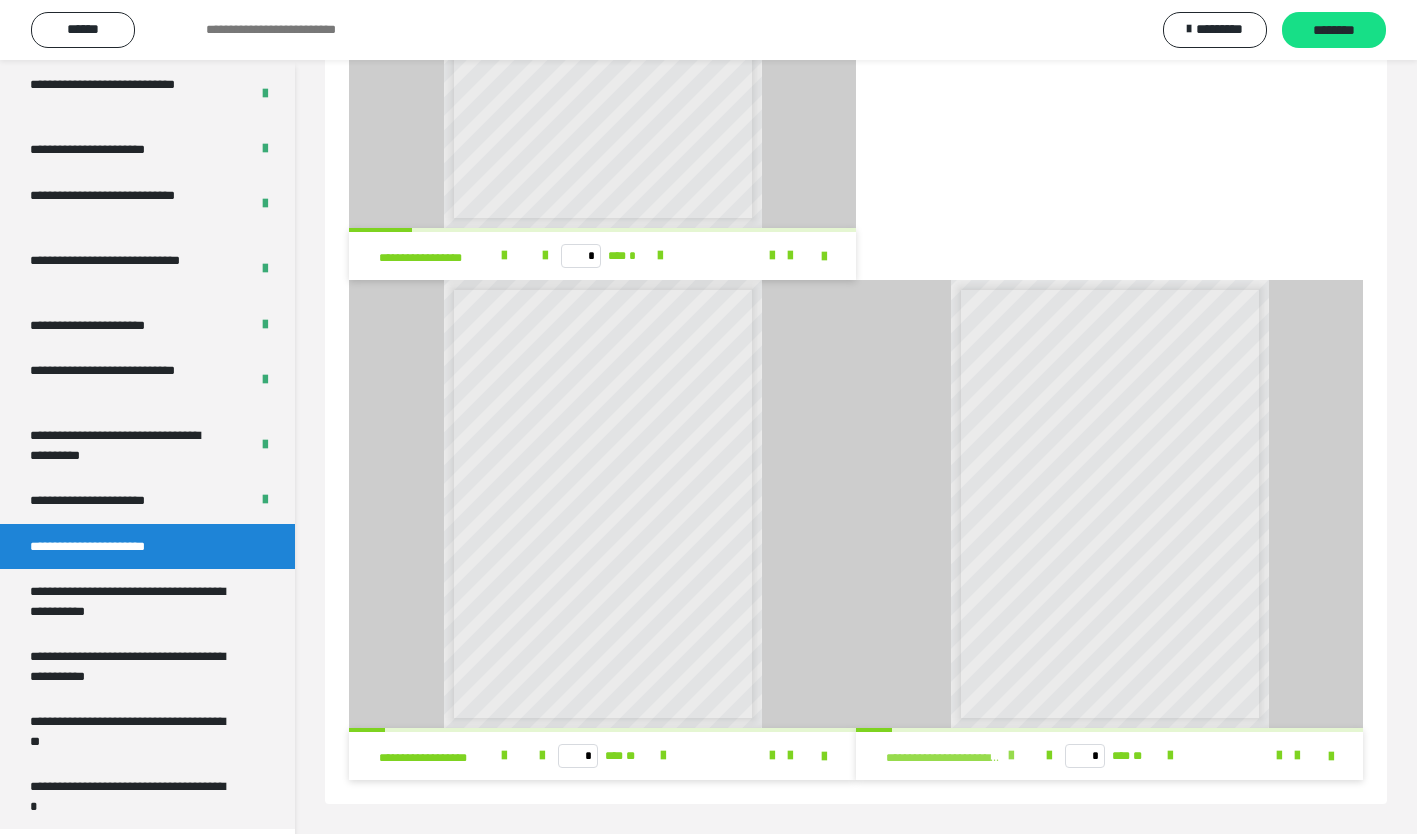 click at bounding box center [1011, 756] 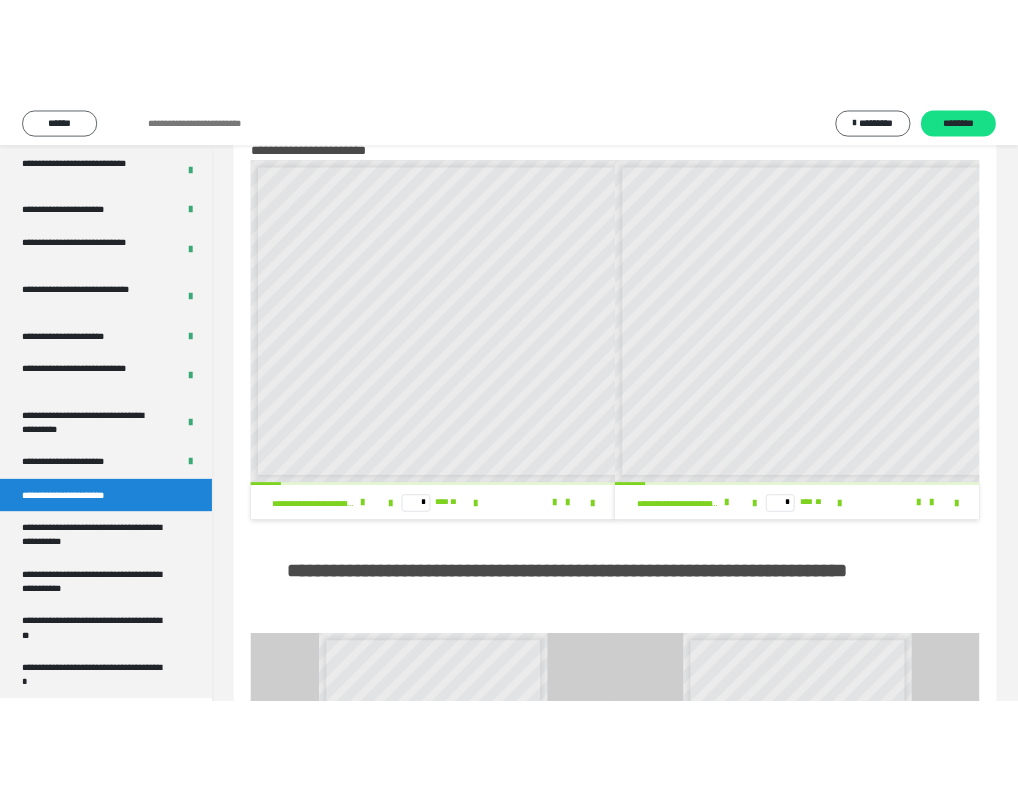 scroll, scrollTop: 0, scrollLeft: 0, axis: both 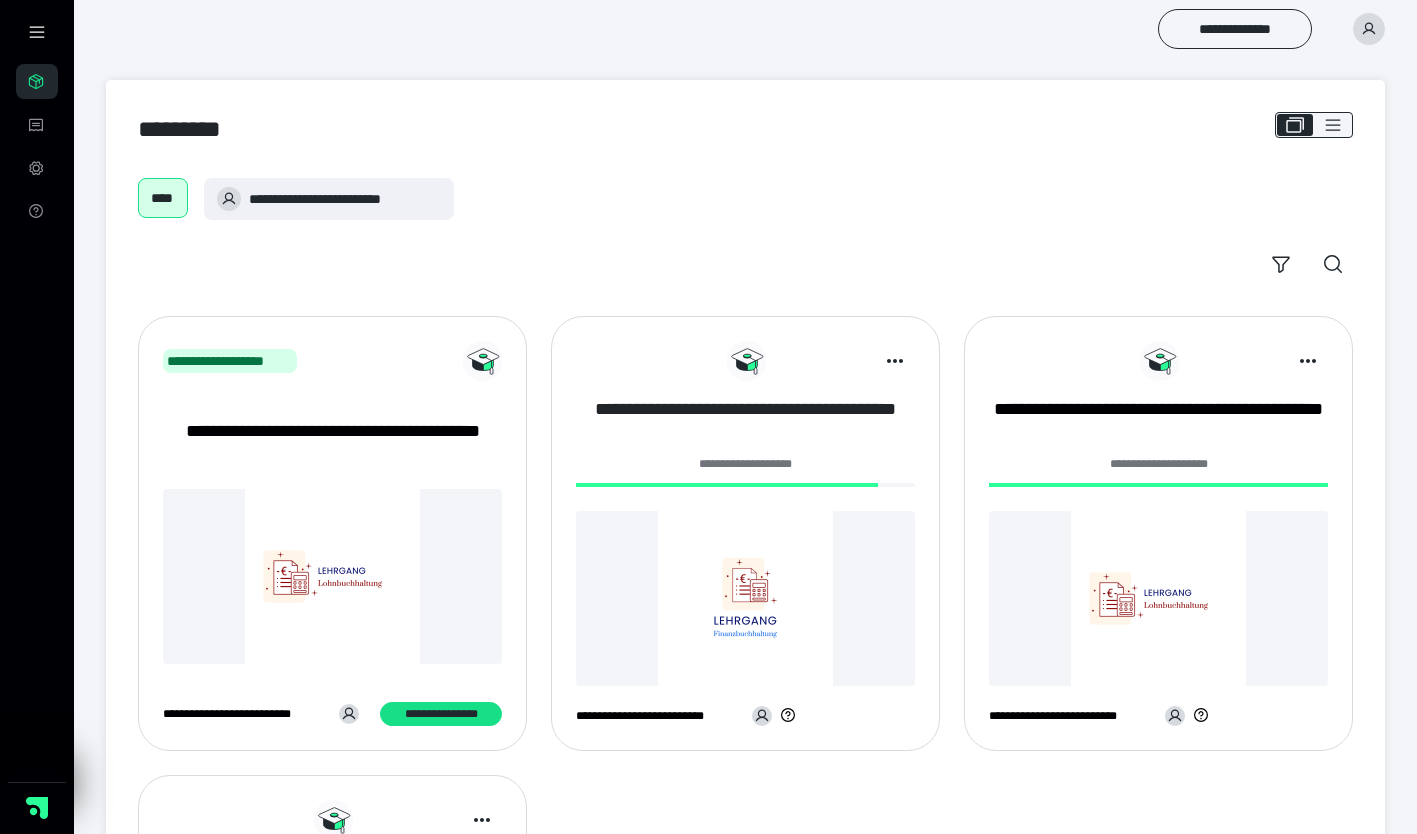 click on "**********" at bounding box center [745, 422] 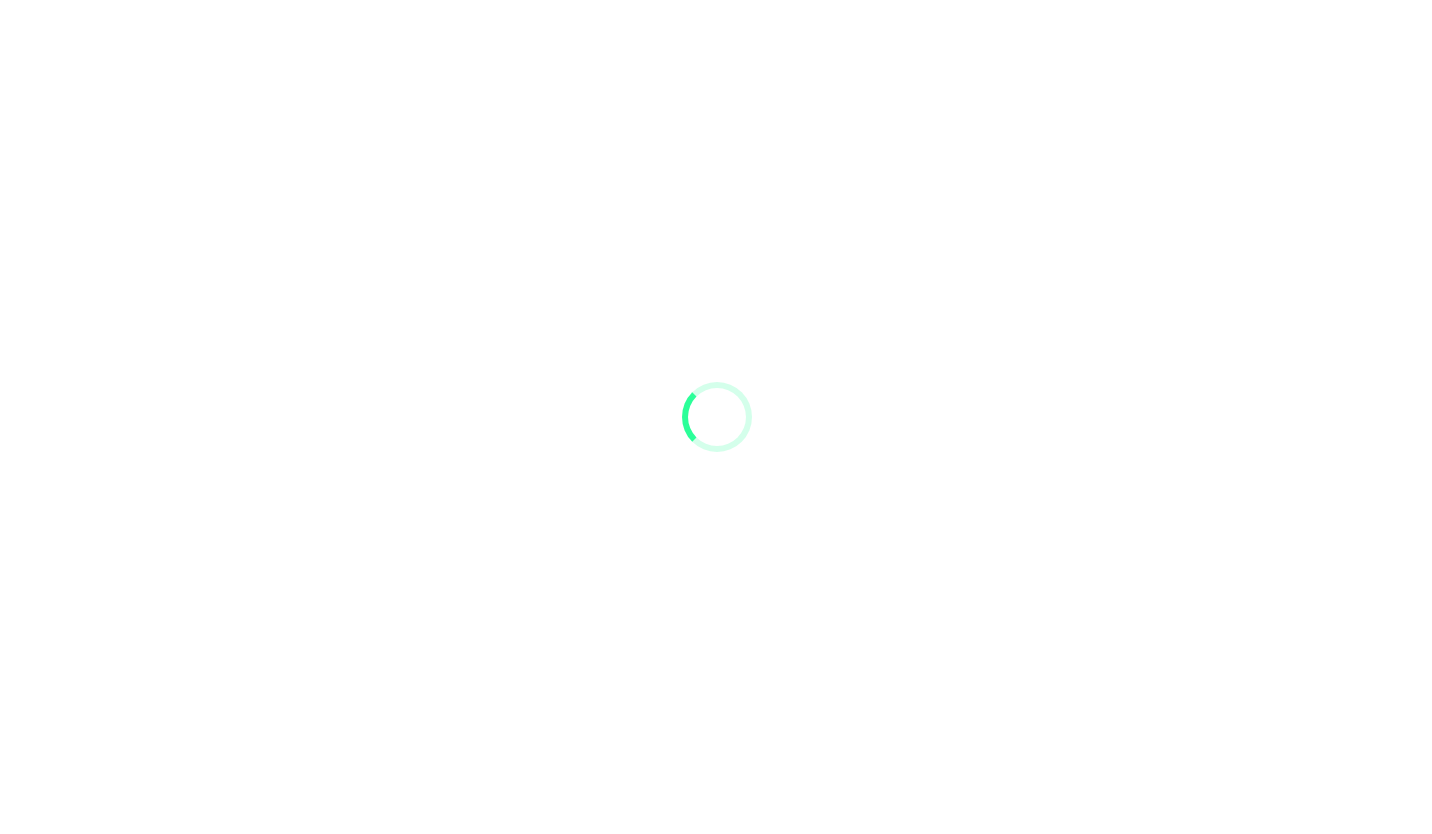 scroll, scrollTop: 0, scrollLeft: 0, axis: both 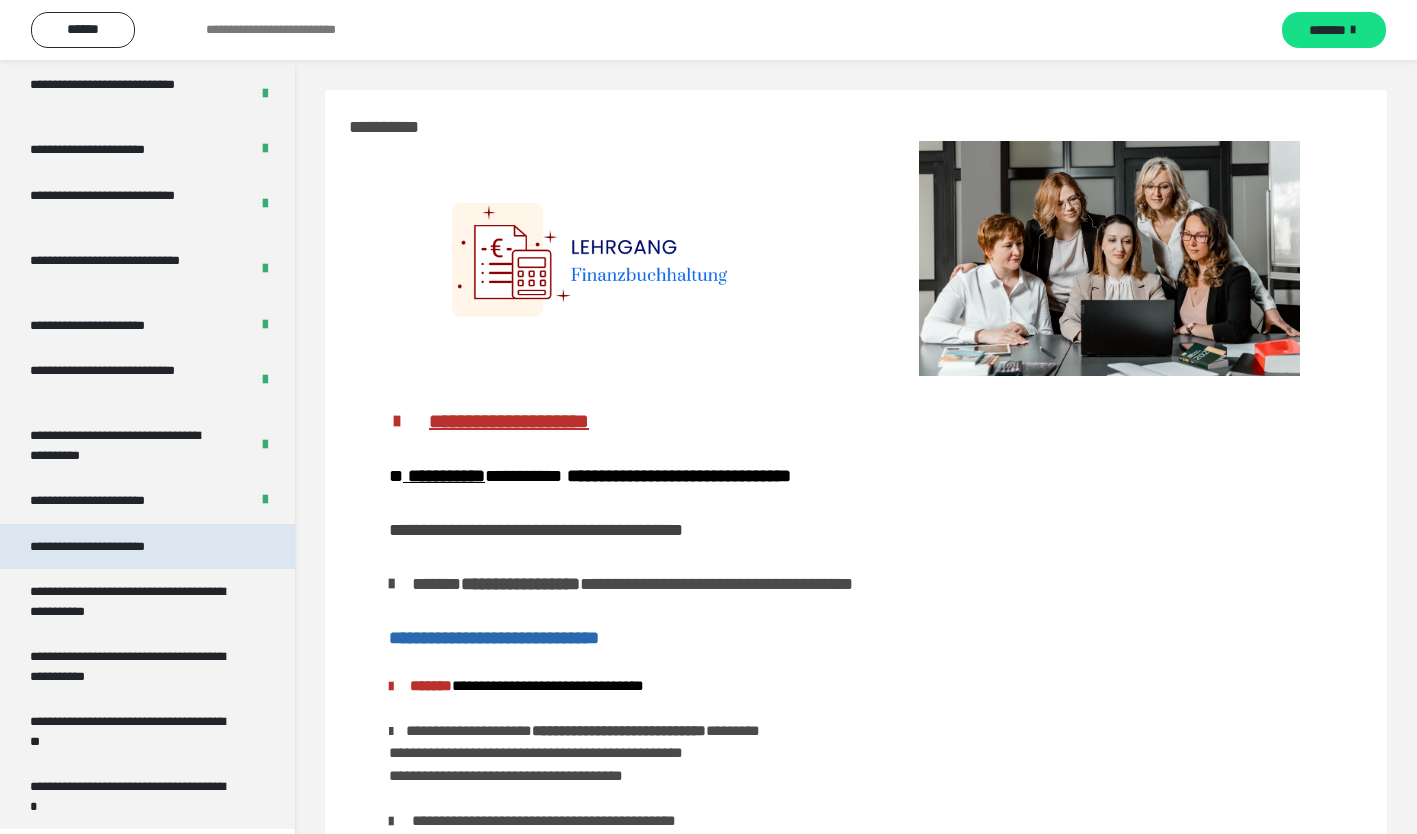 click on "**********" at bounding box center (147, 547) 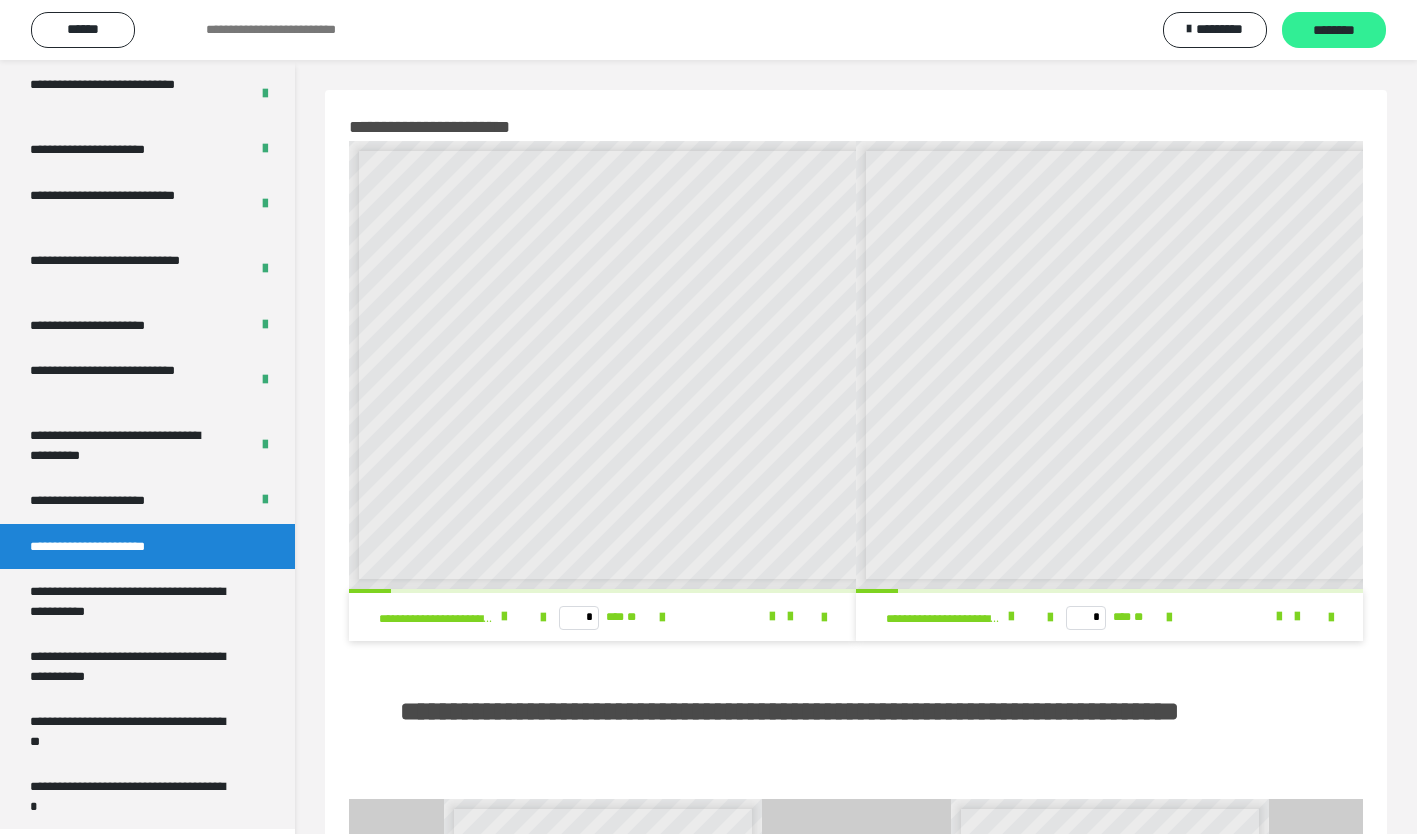 click on "********" at bounding box center (1334, 31) 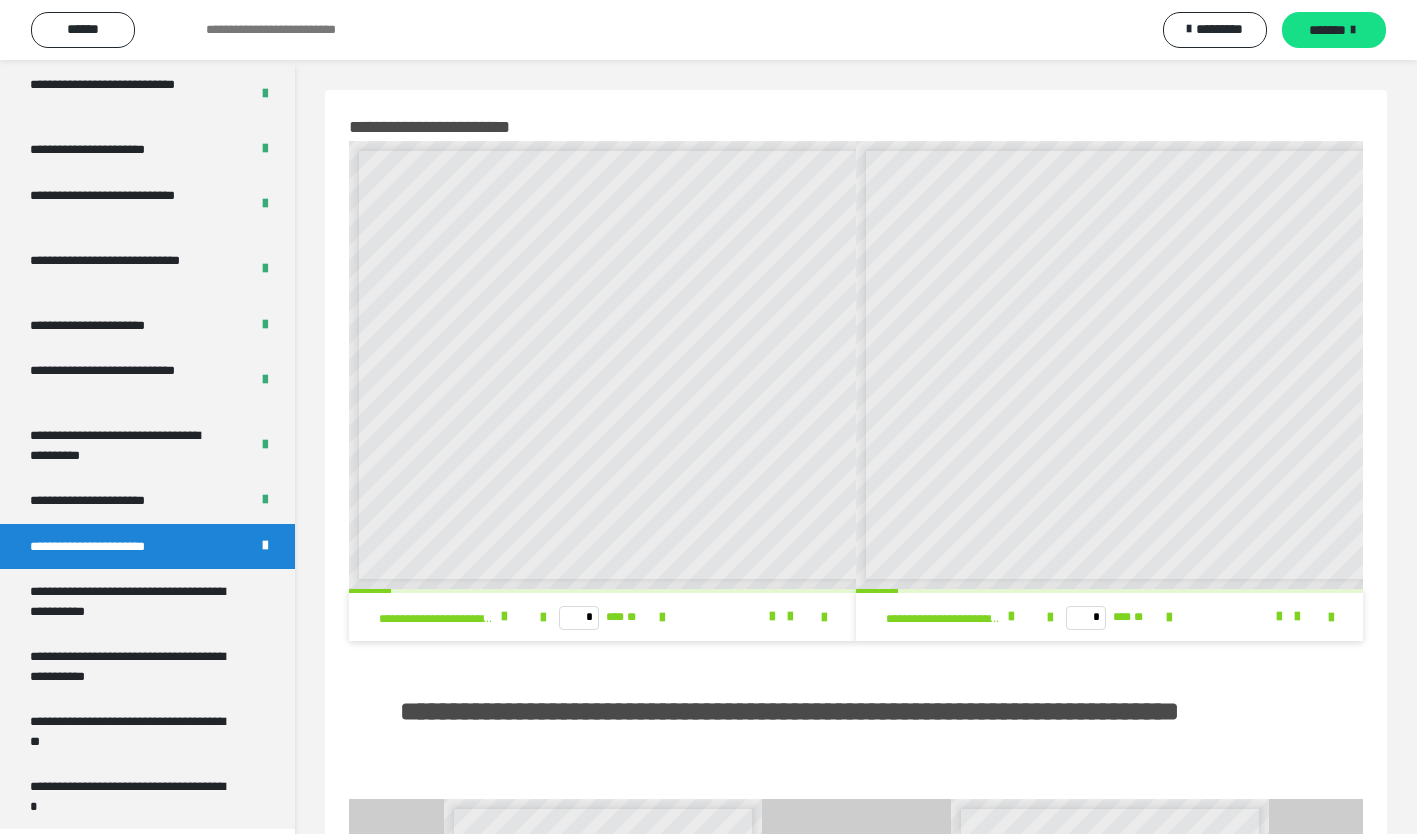 scroll, scrollTop: 2059, scrollLeft: 0, axis: vertical 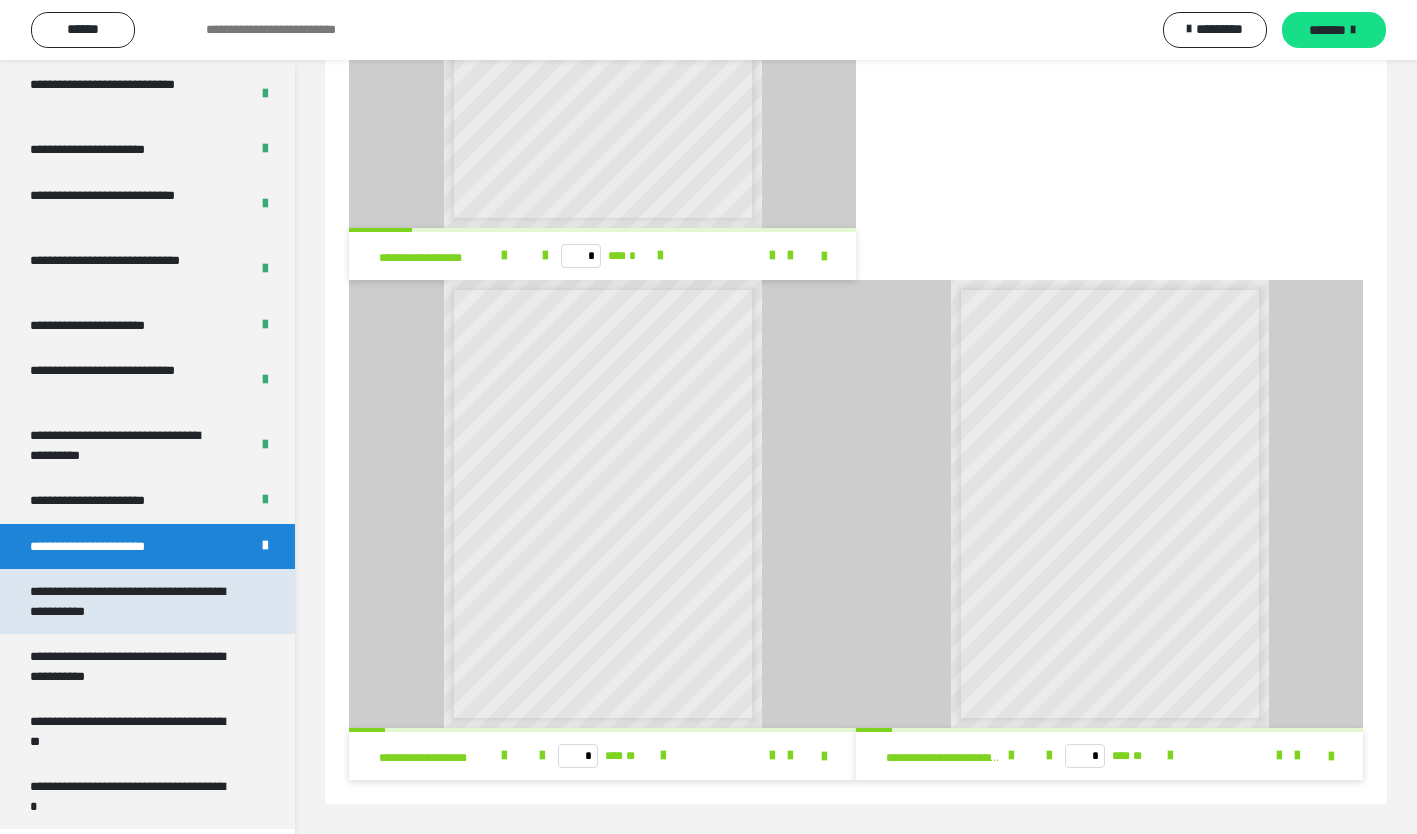 click on "**********" at bounding box center [132, 601] 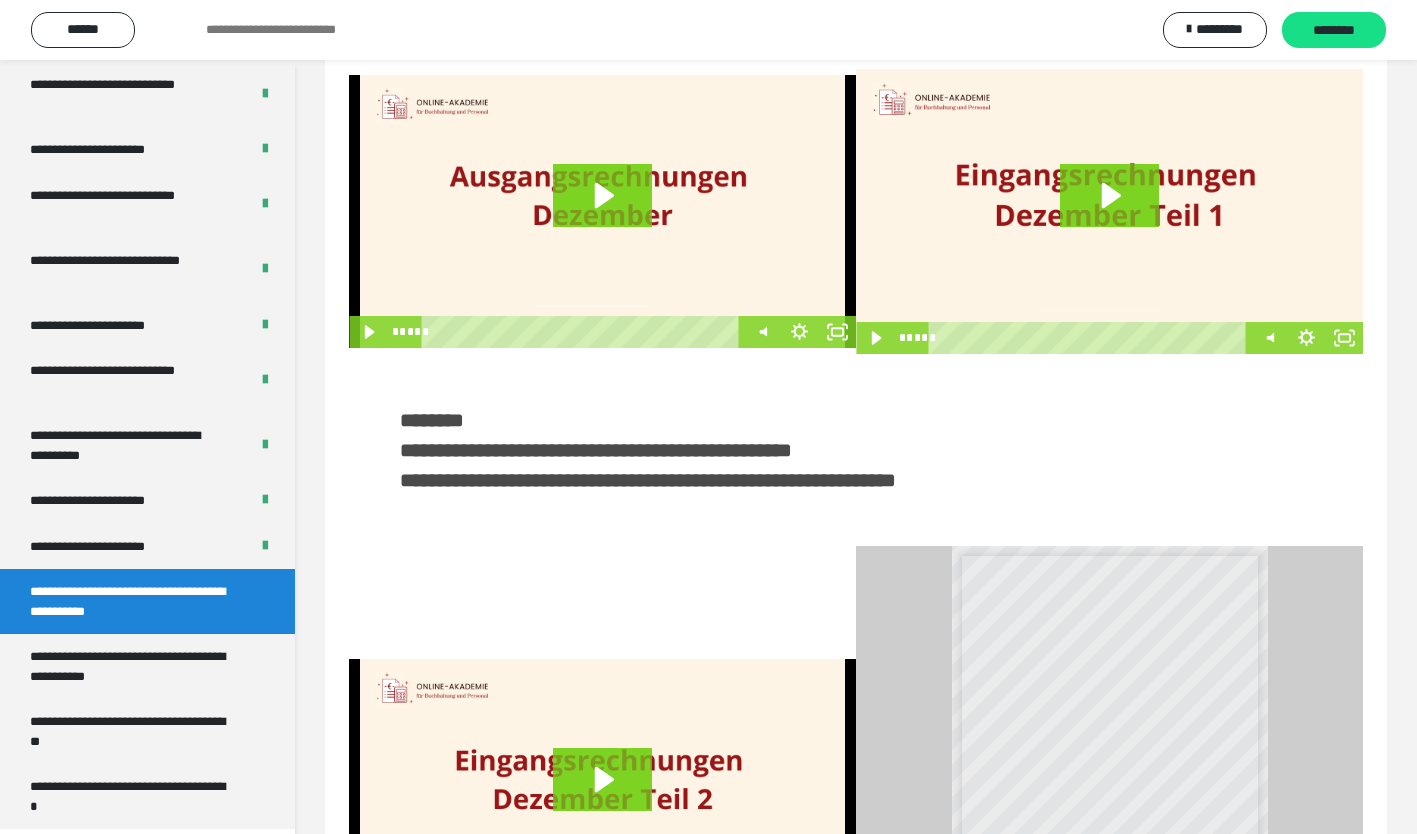scroll, scrollTop: 337, scrollLeft: 0, axis: vertical 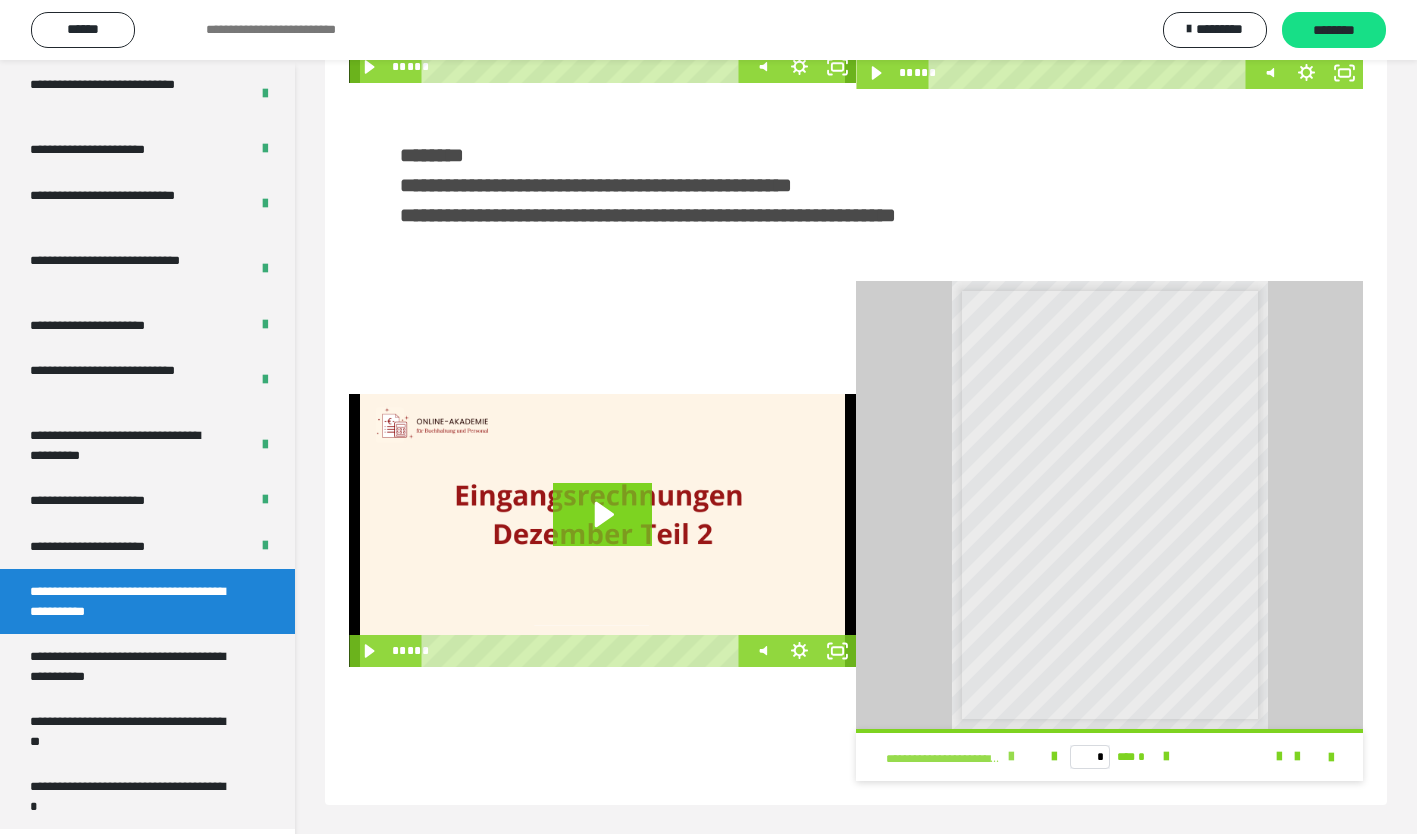 click at bounding box center [1011, 757] 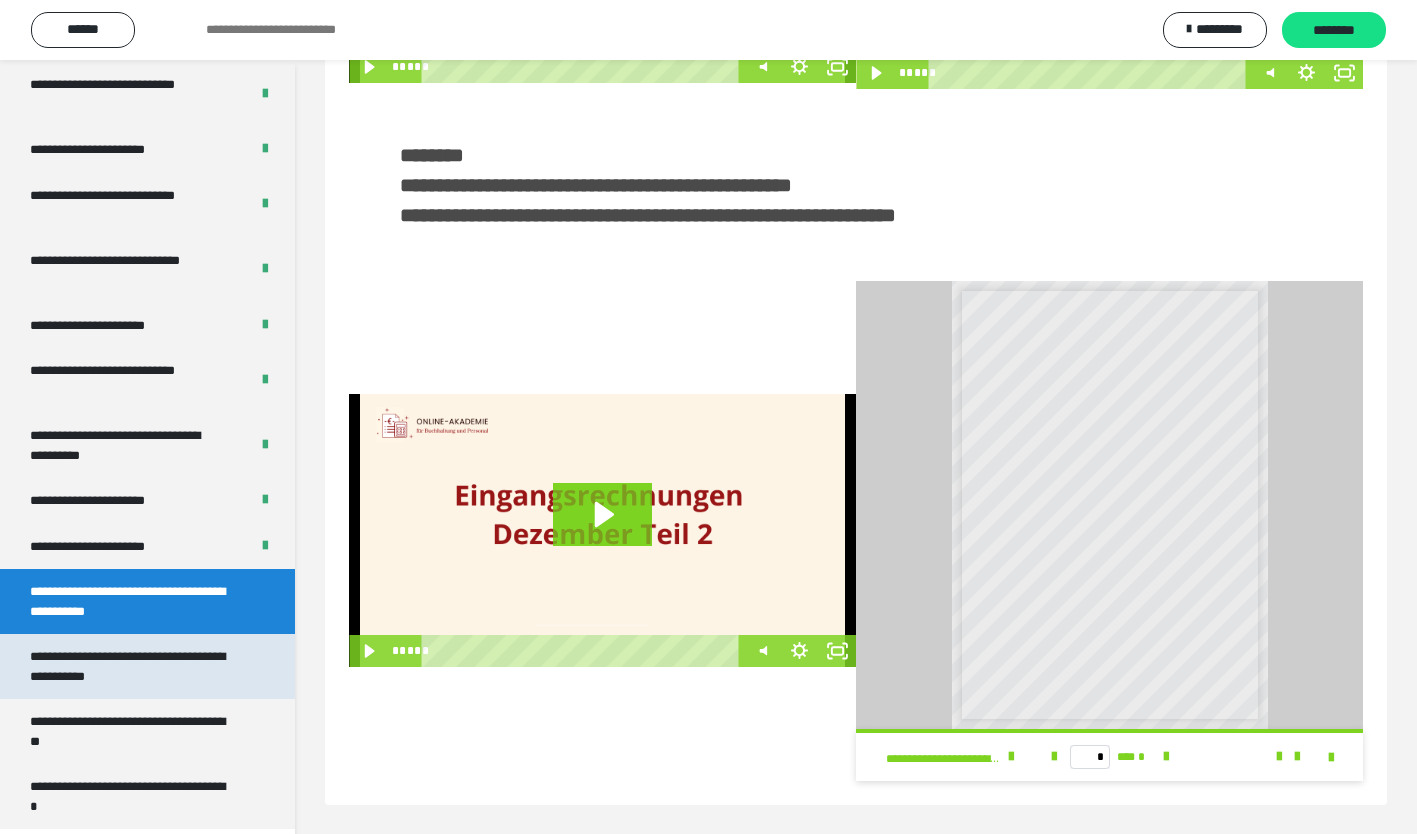 click on "**********" at bounding box center [132, 666] 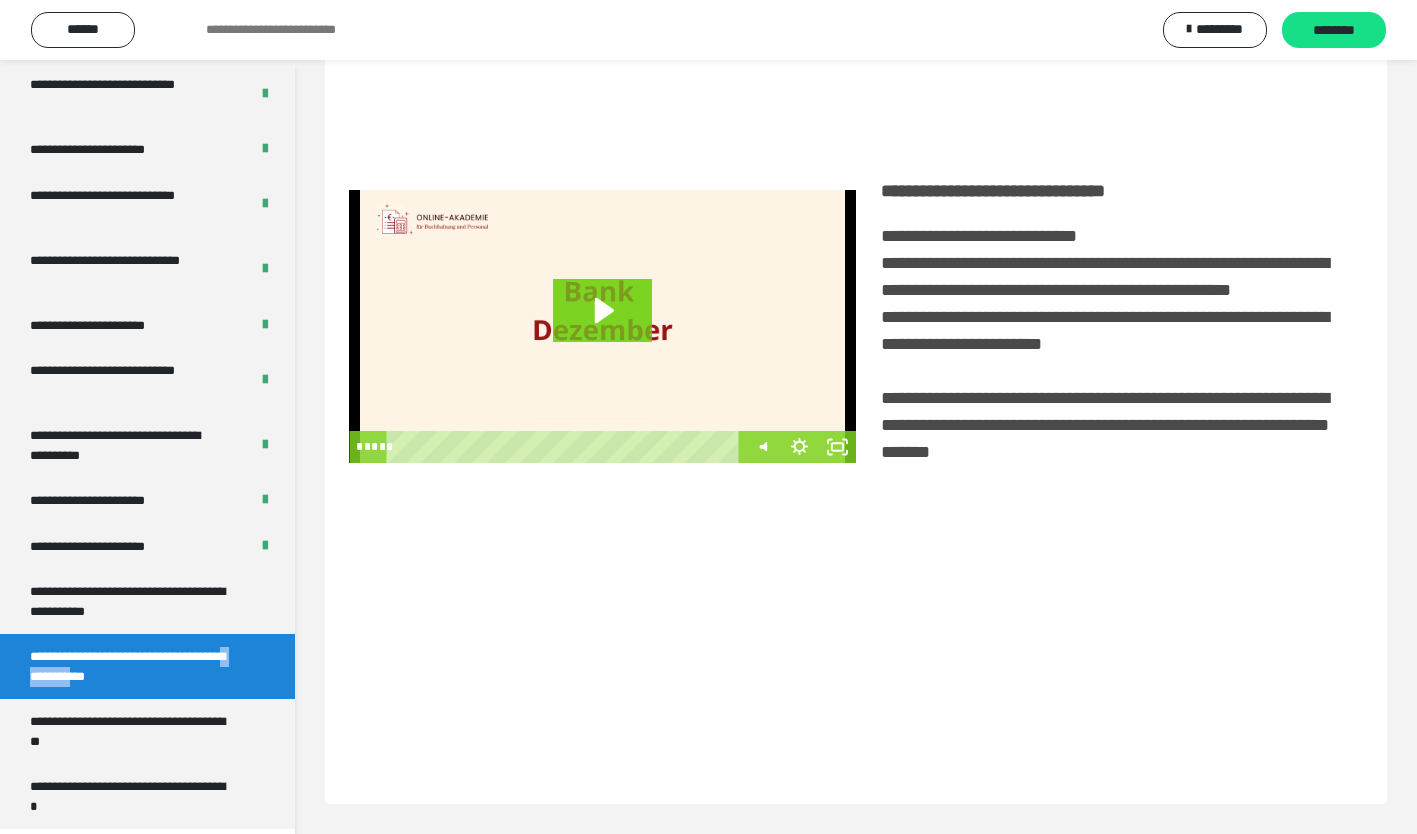 scroll, scrollTop: 60, scrollLeft: 0, axis: vertical 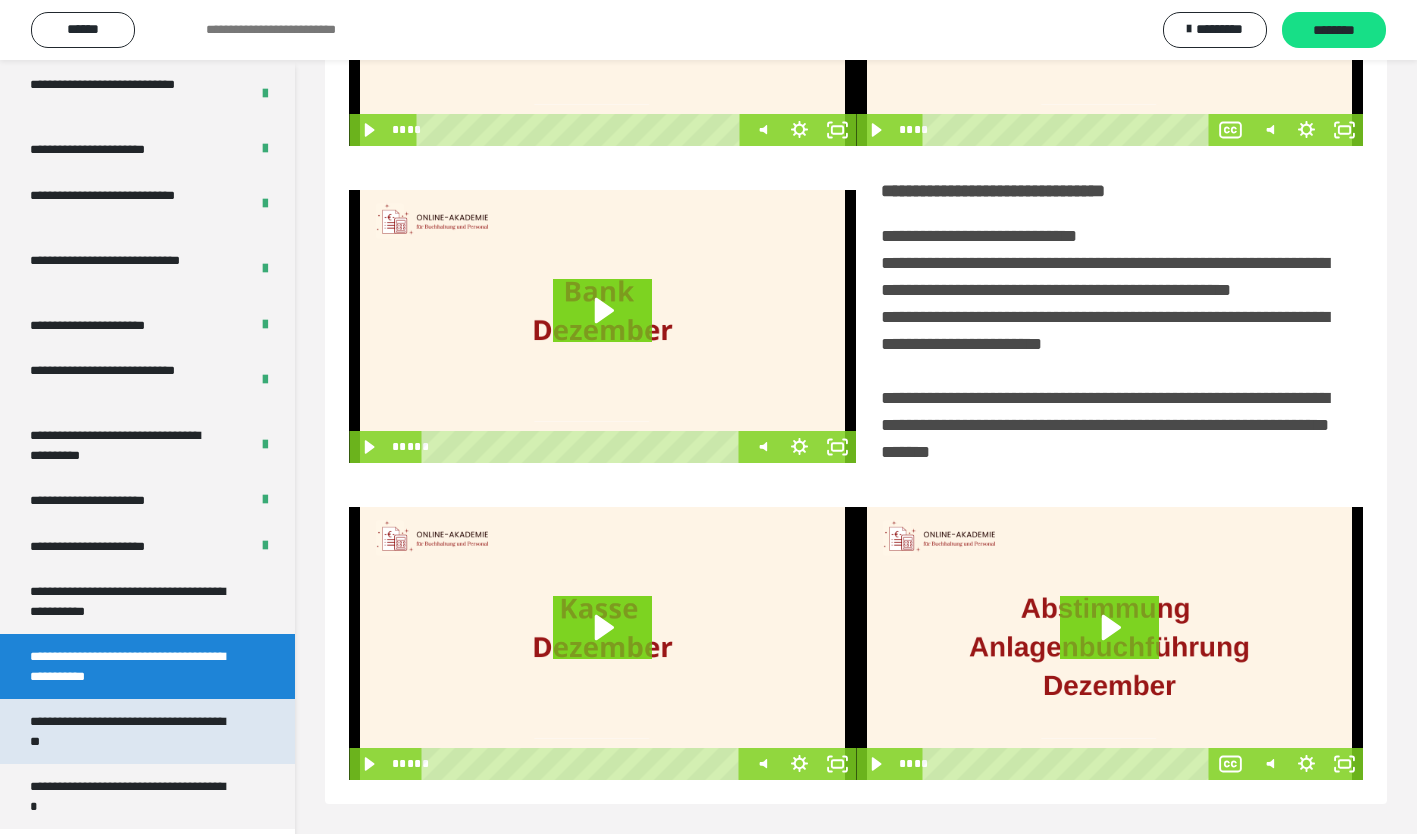 click on "**********" at bounding box center [132, 731] 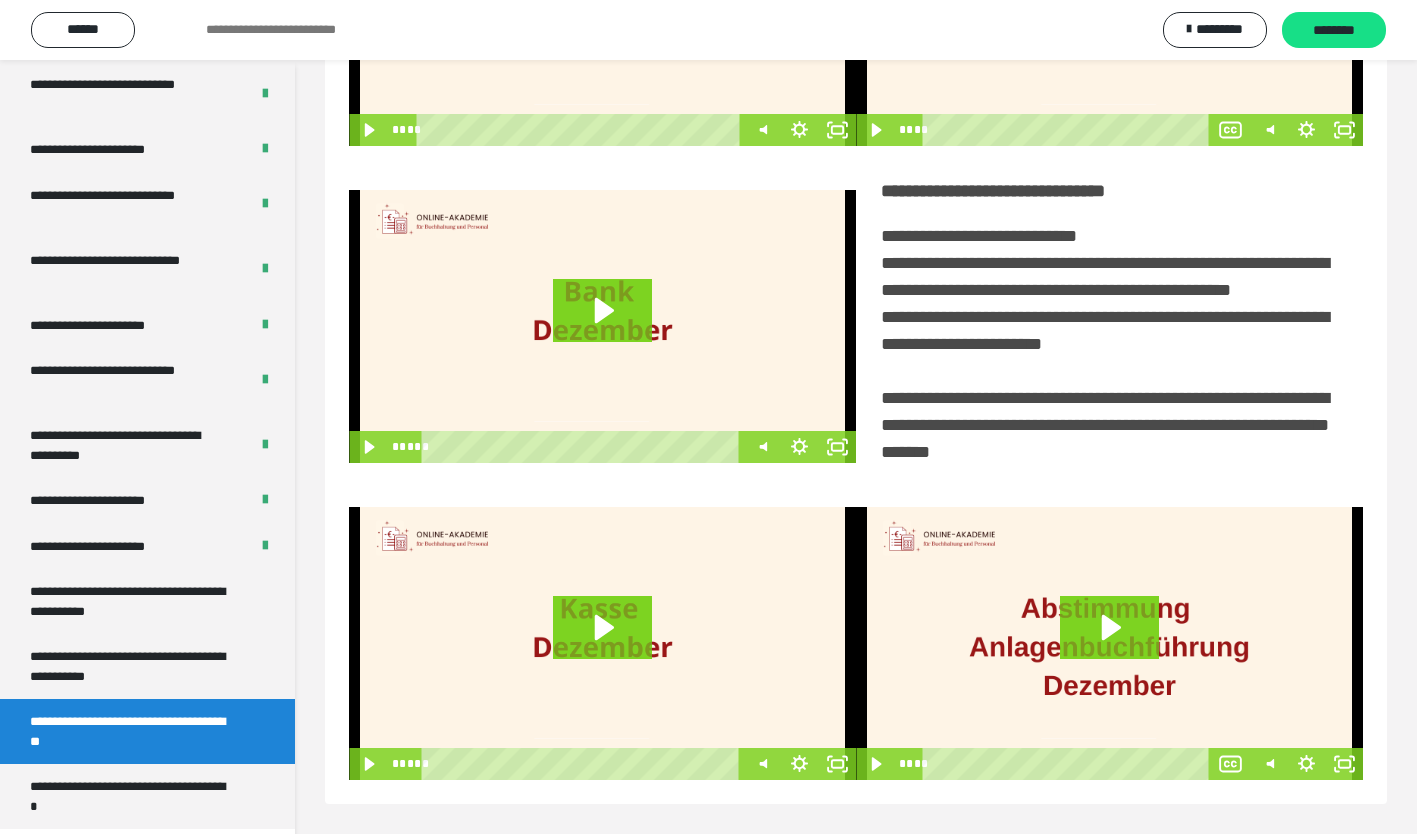 scroll, scrollTop: 60, scrollLeft: 0, axis: vertical 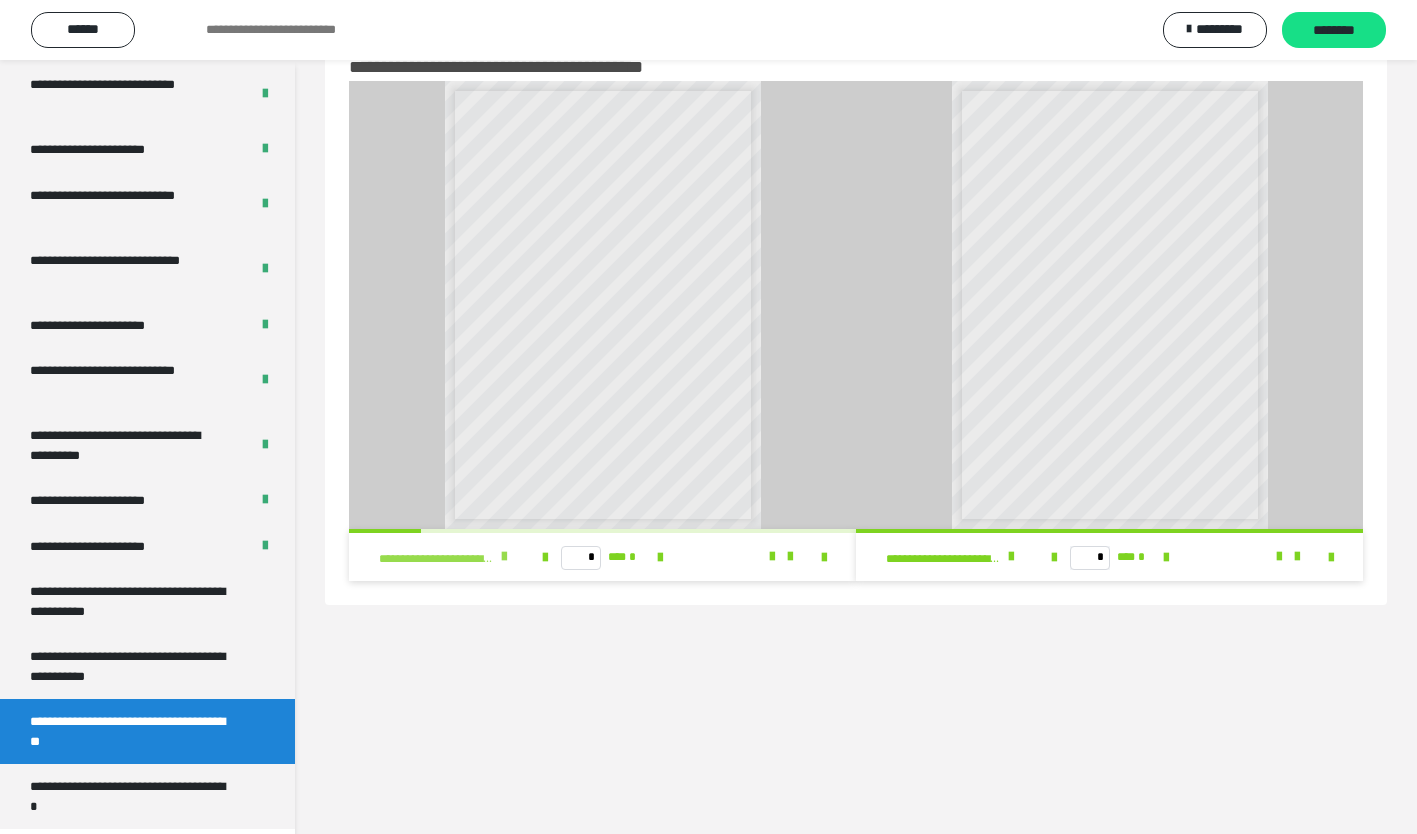 click at bounding box center [504, 557] 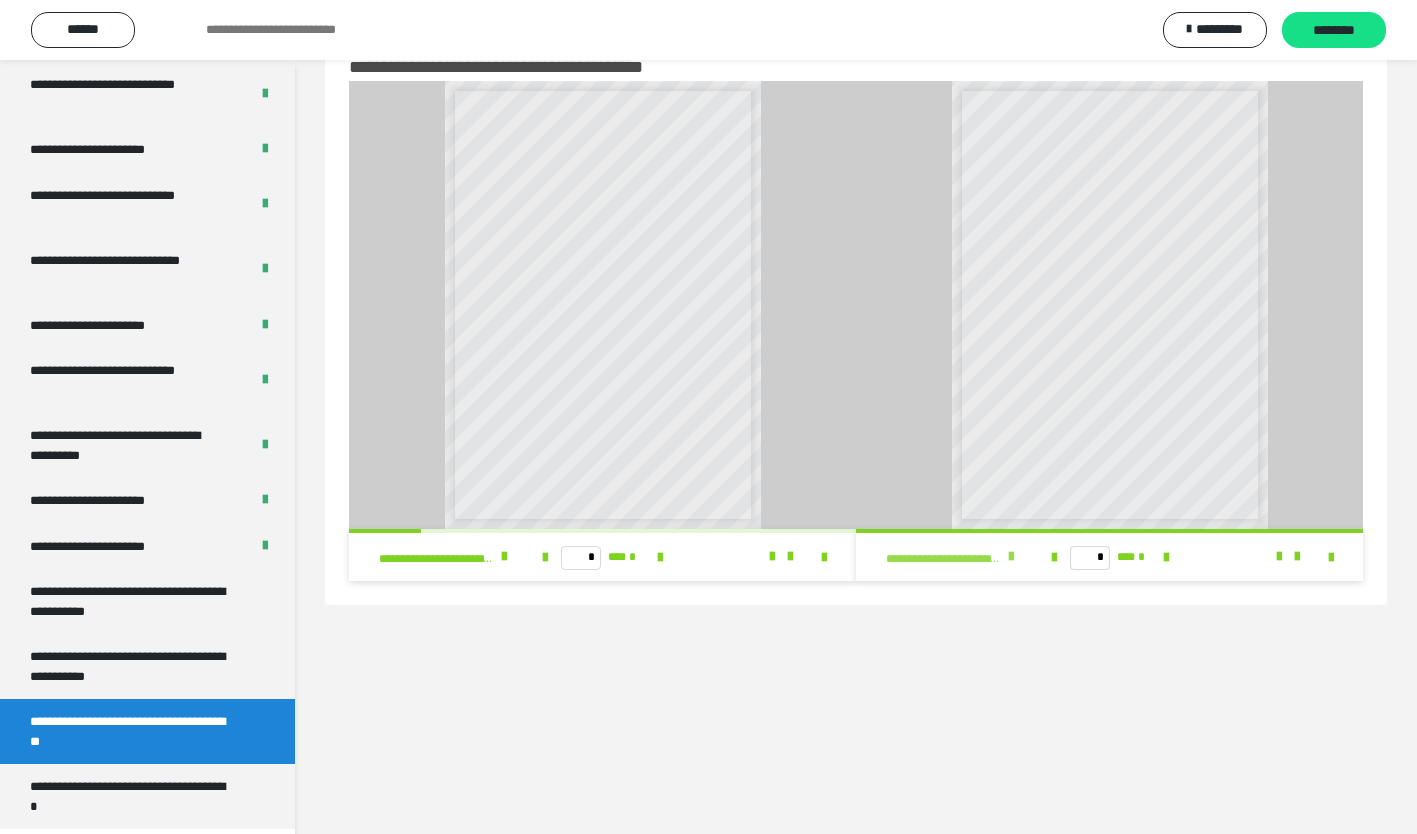 click at bounding box center (1011, 557) 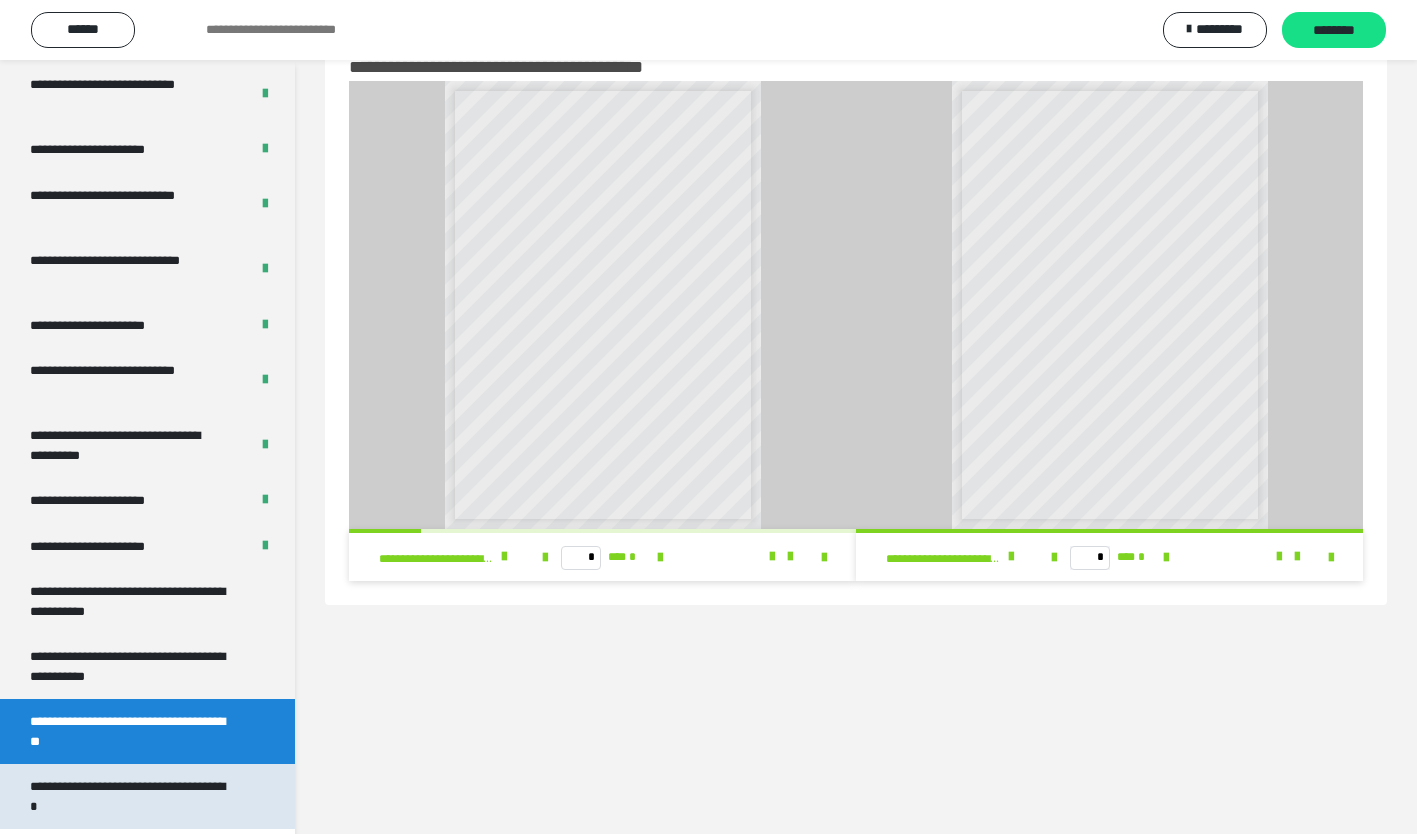 click on "**********" at bounding box center [132, 796] 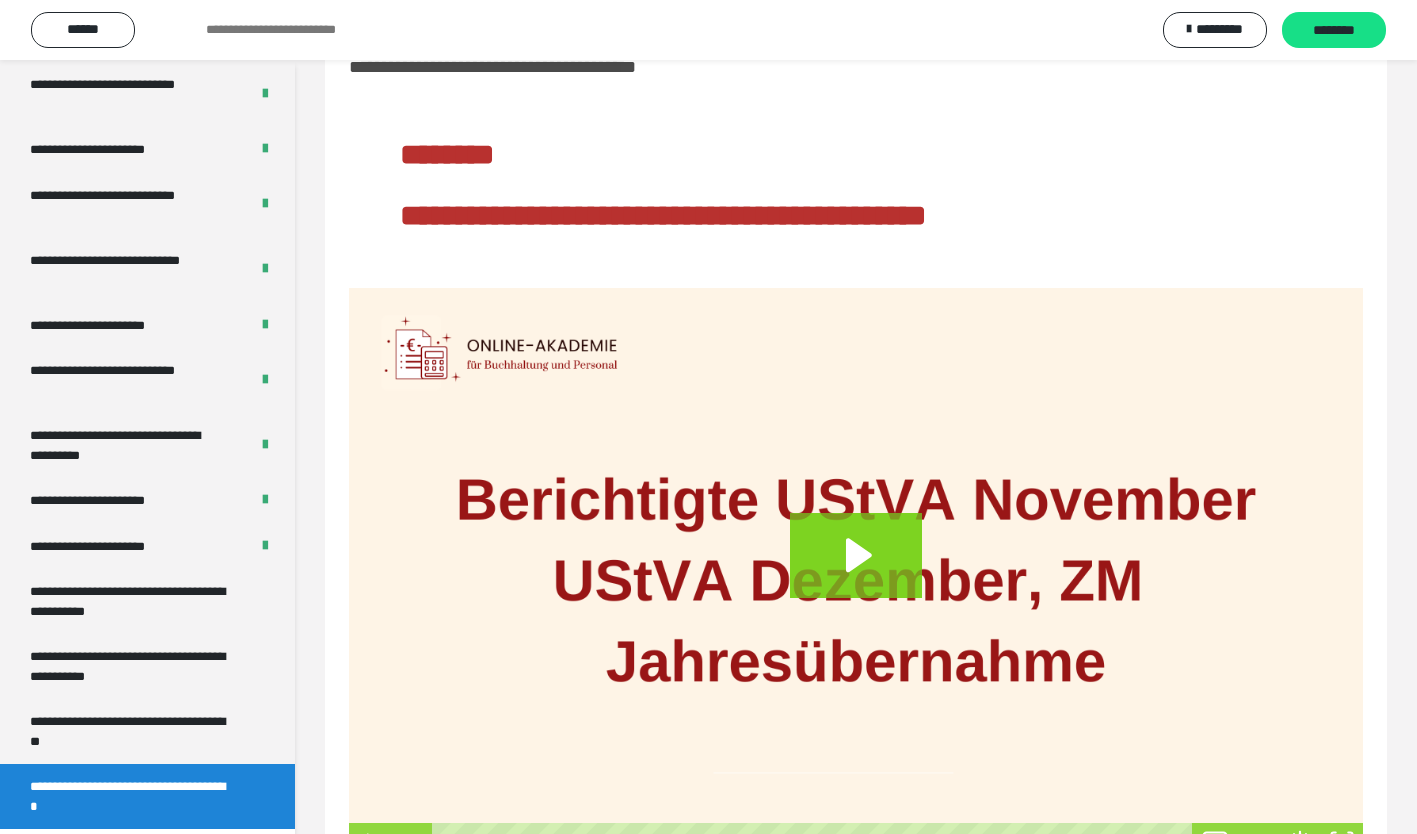 scroll, scrollTop: 68, scrollLeft: 0, axis: vertical 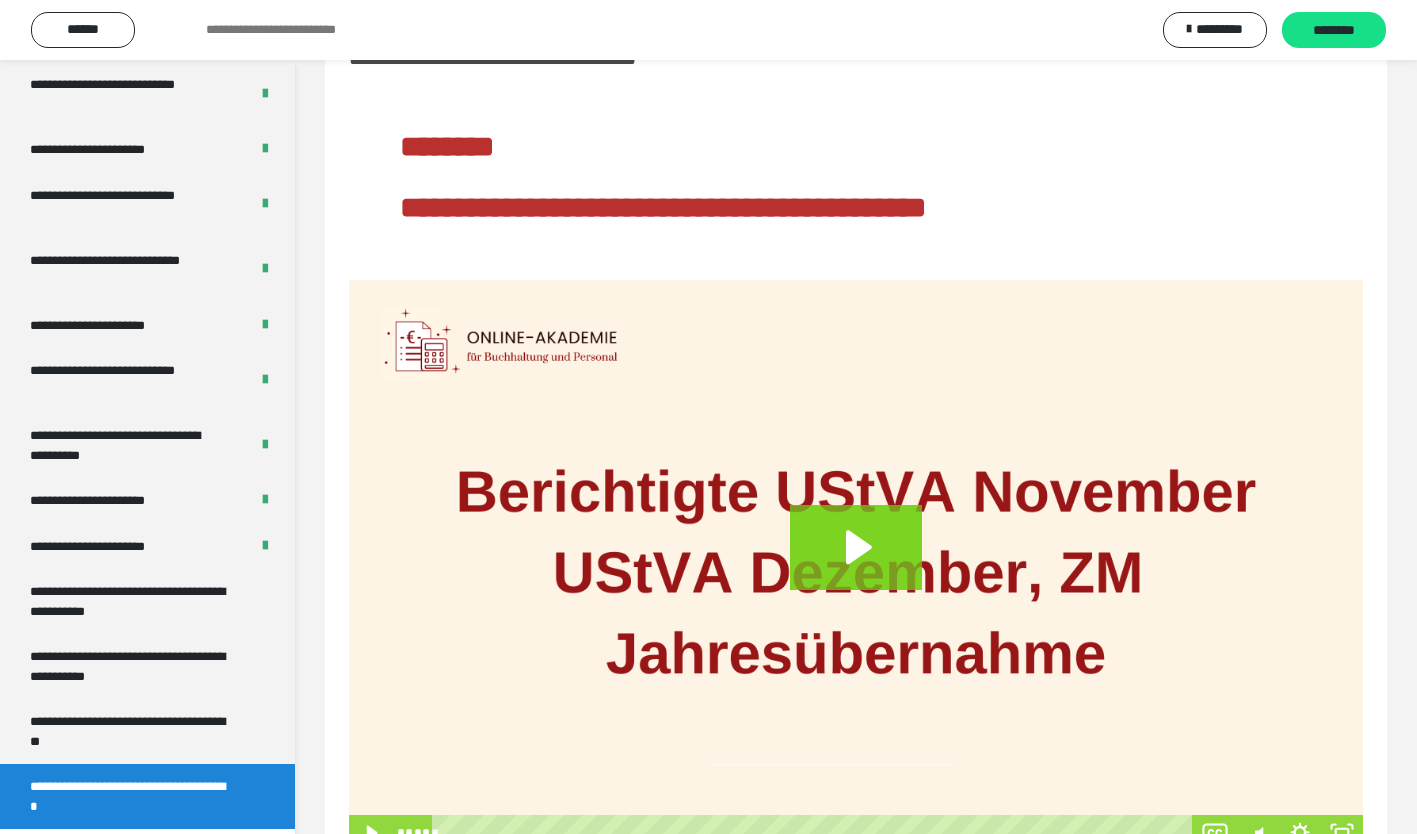 drag, startPoint x: 1411, startPoint y: 461, endPoint x: 1406, endPoint y: 527, distance: 66.189125 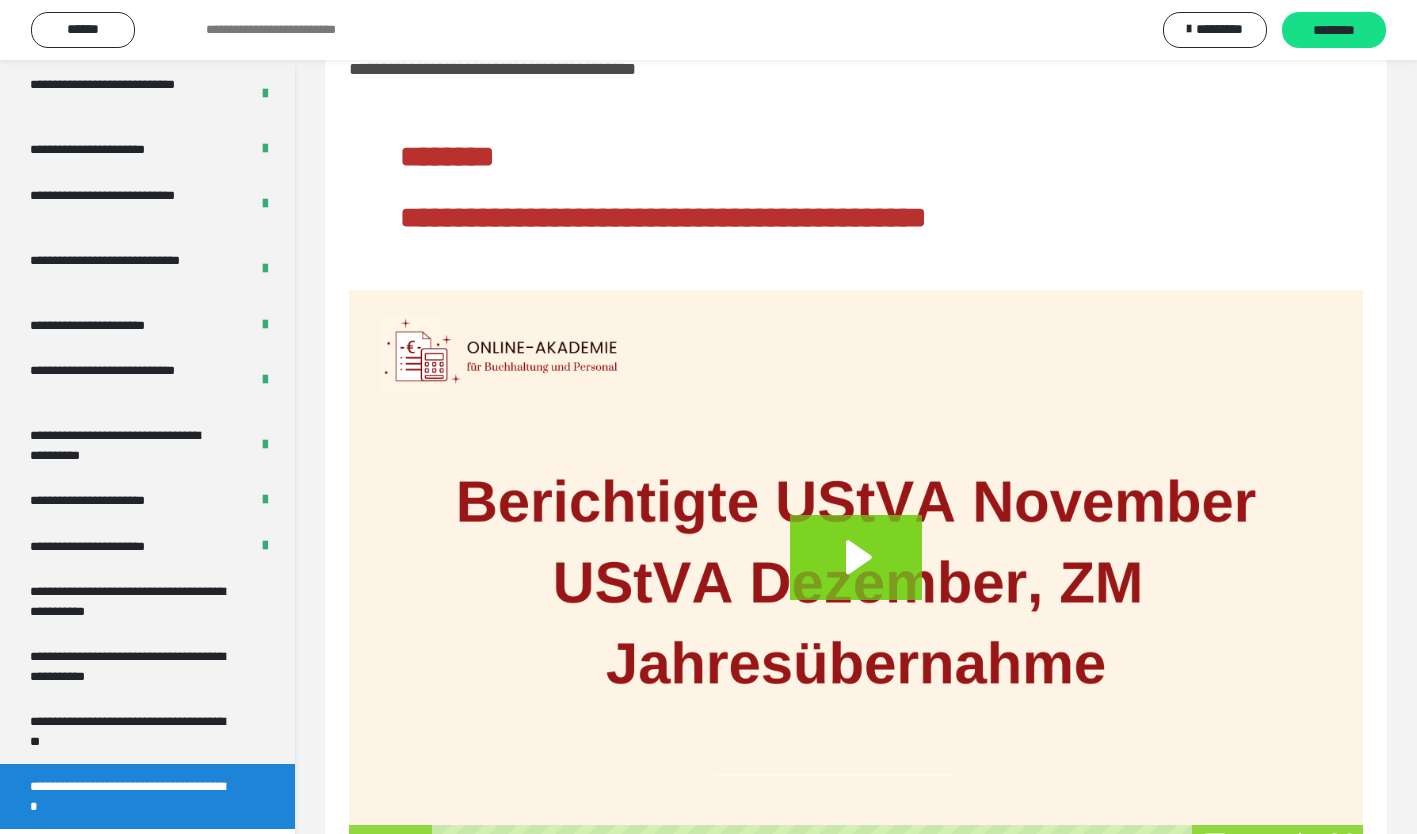 scroll, scrollTop: 26, scrollLeft: 0, axis: vertical 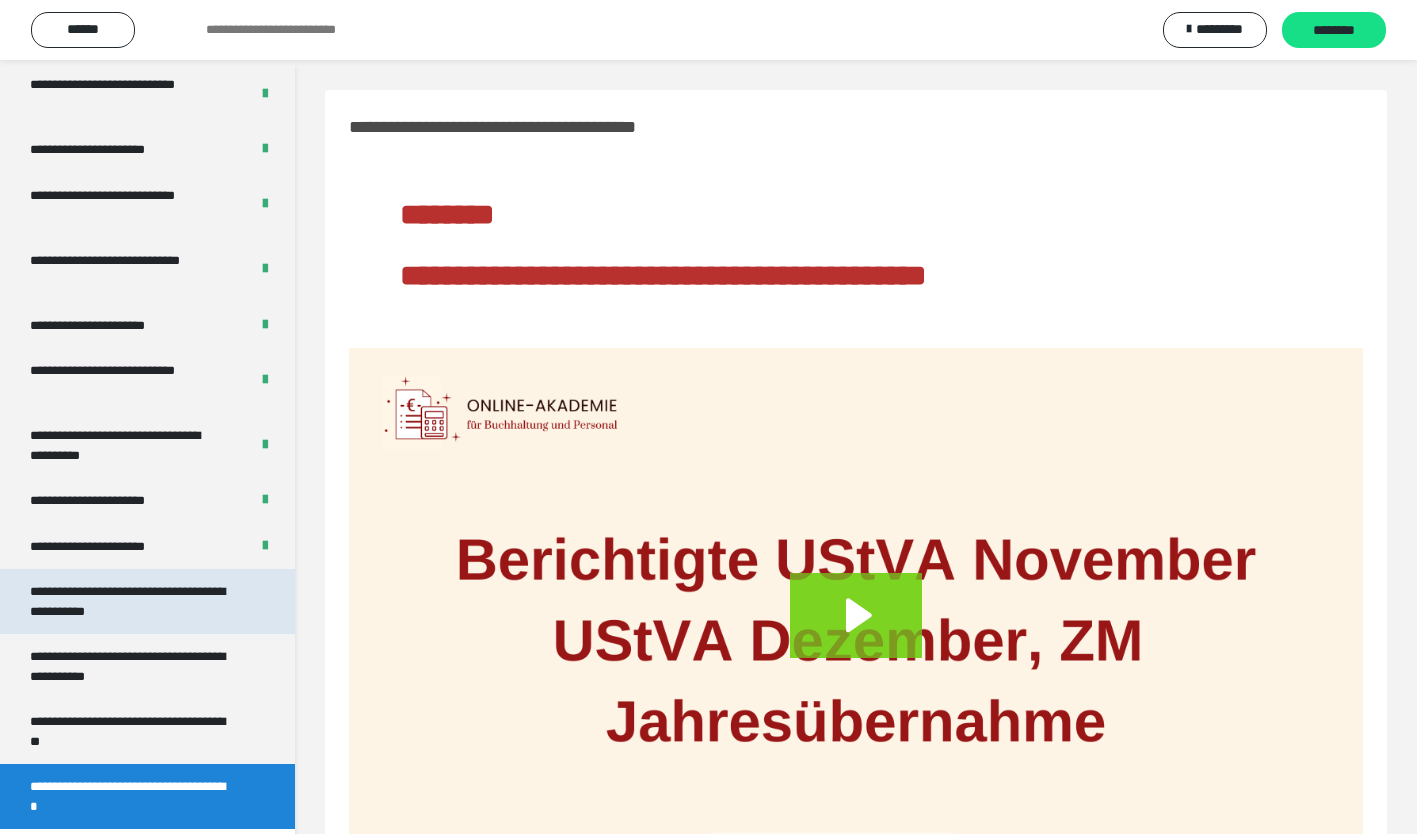 click on "**********" at bounding box center (132, 601) 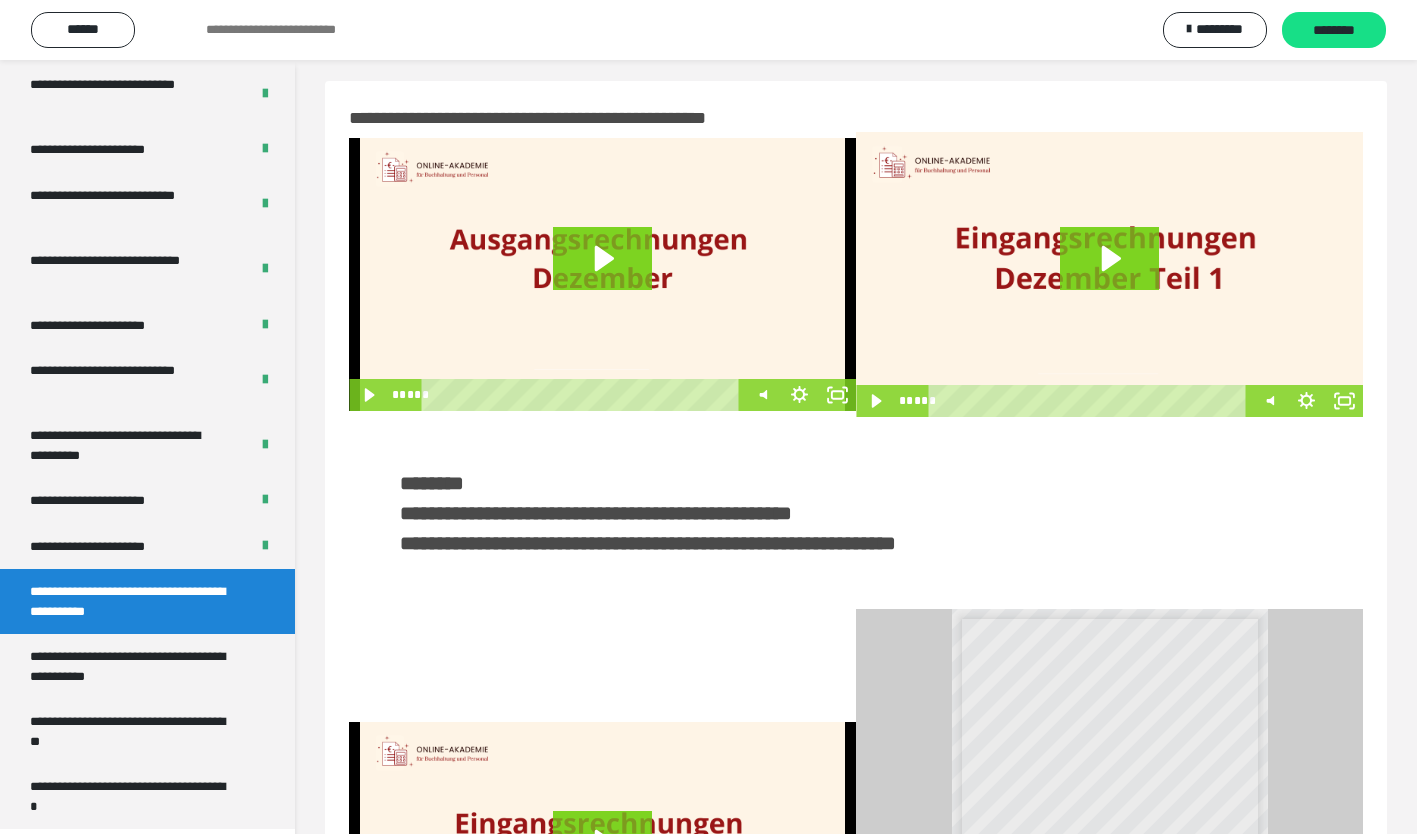 scroll, scrollTop: 0, scrollLeft: 0, axis: both 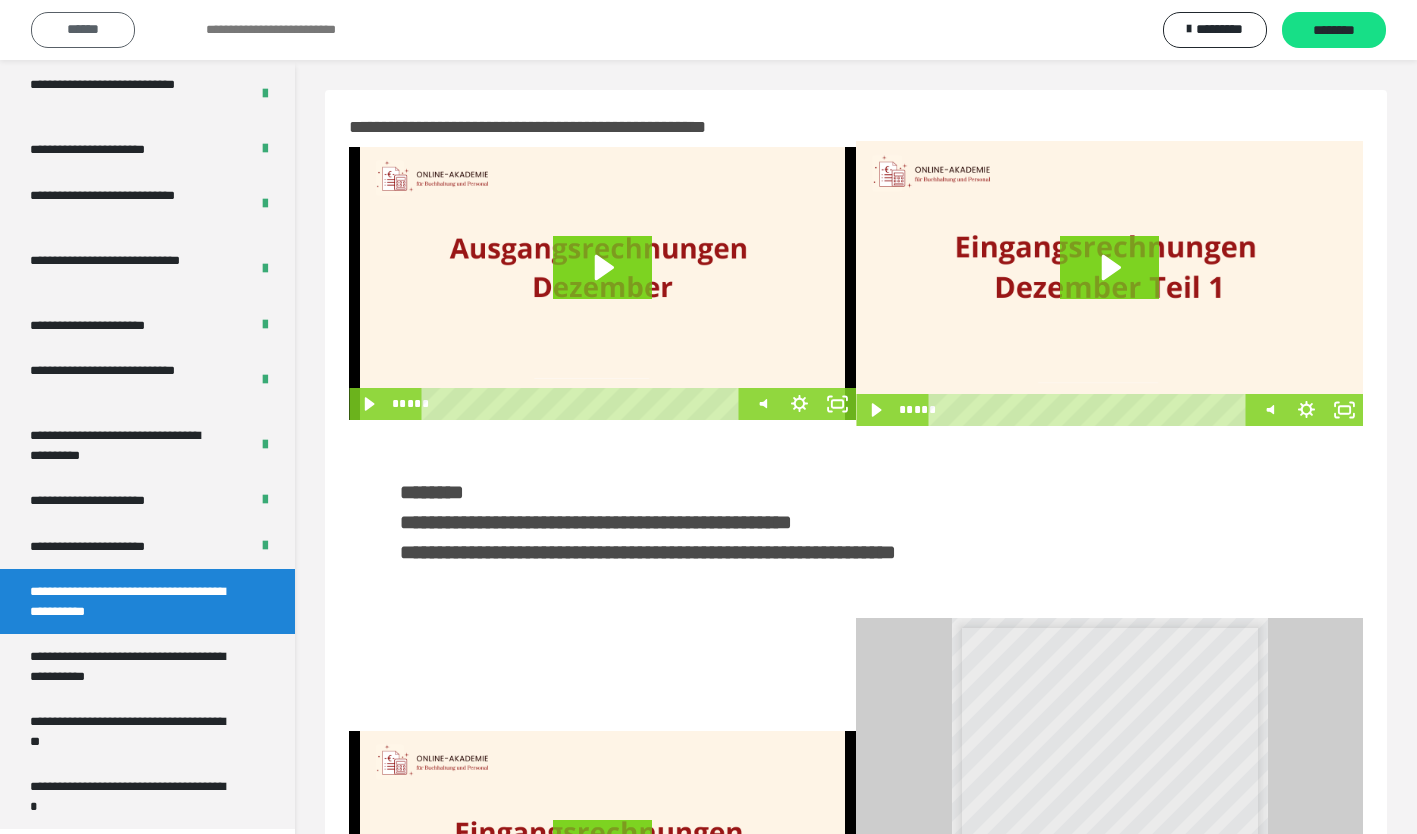 click on "******" at bounding box center (83, 30) 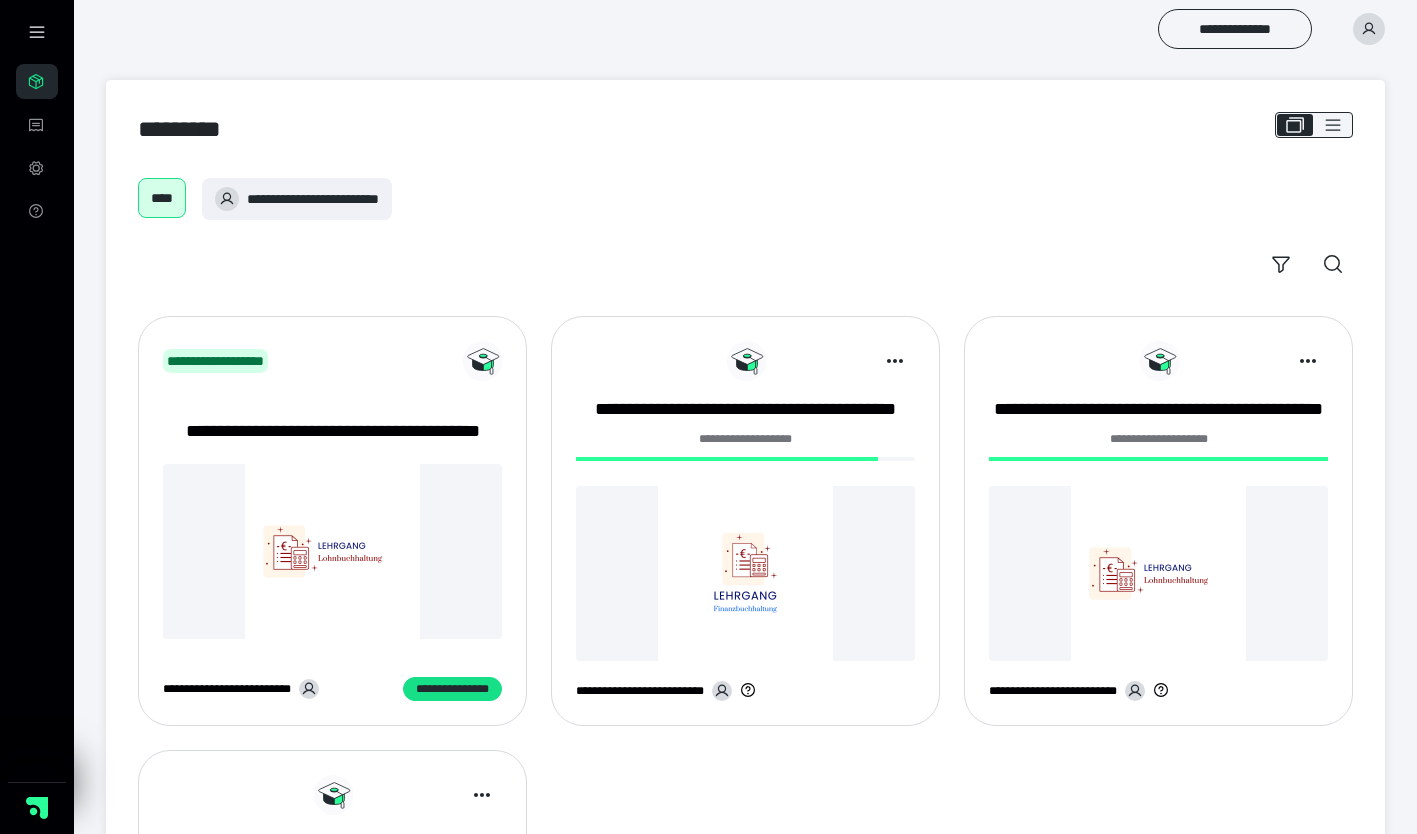 scroll, scrollTop: 0, scrollLeft: 0, axis: both 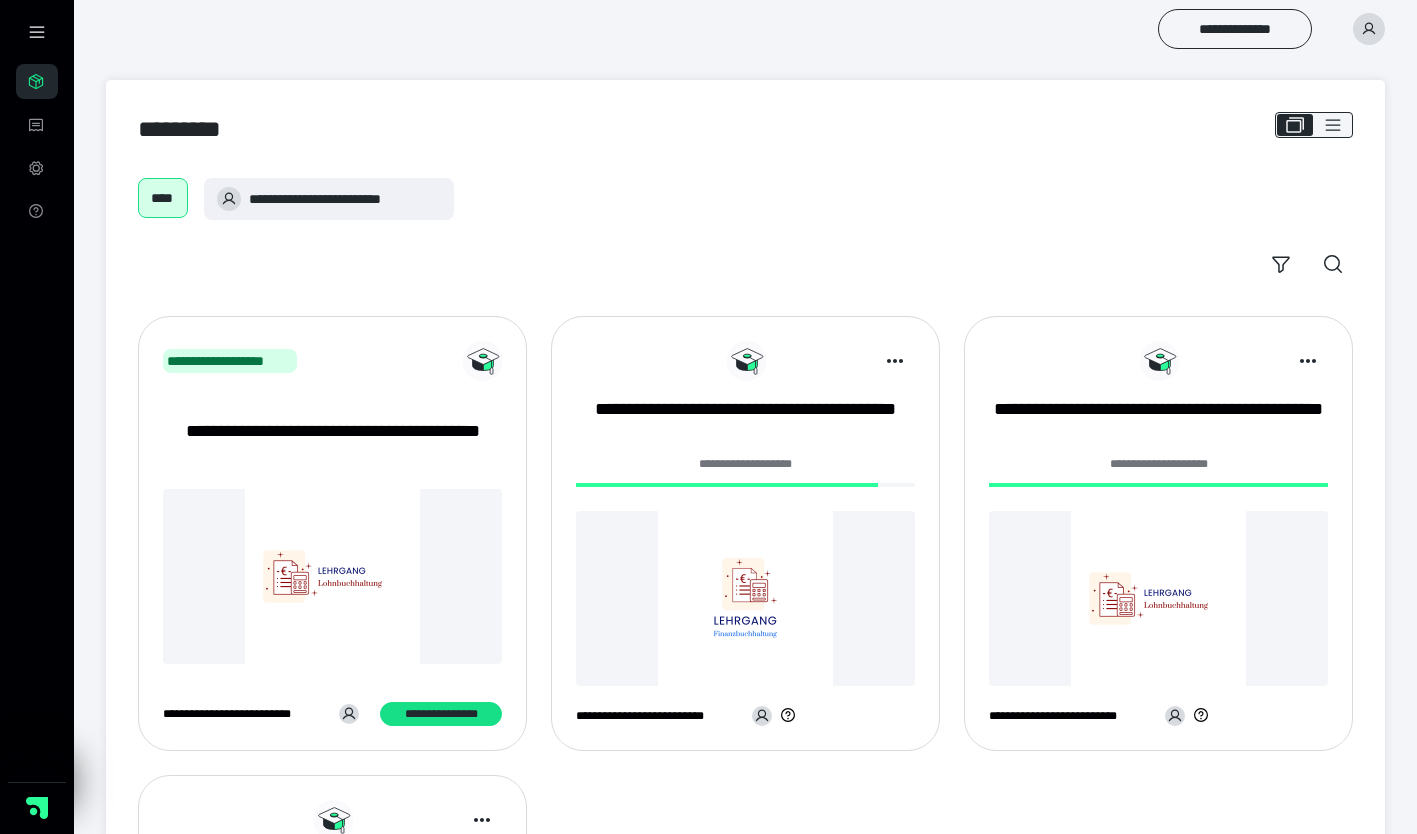 click 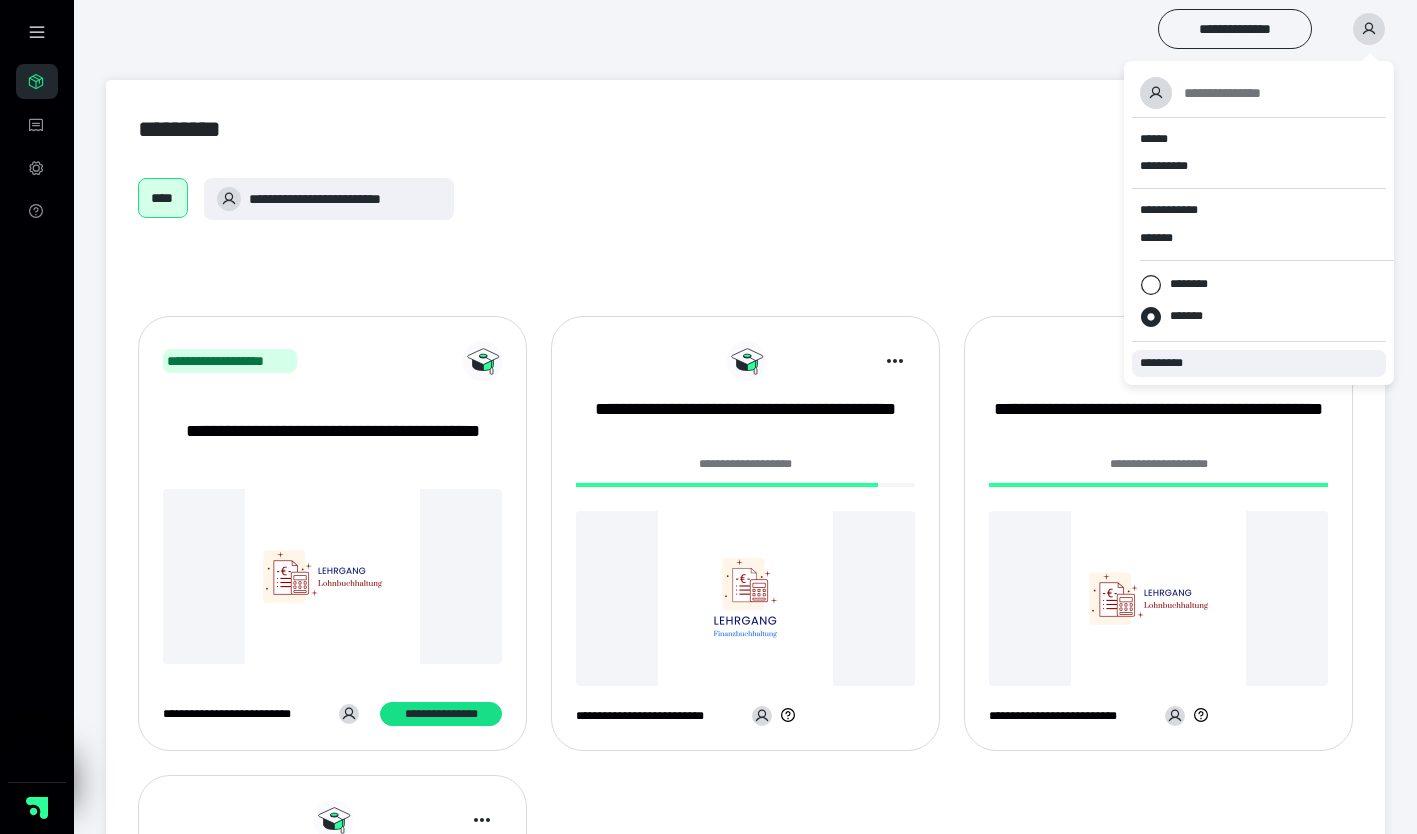 click on "*********" at bounding box center [1259, 363] 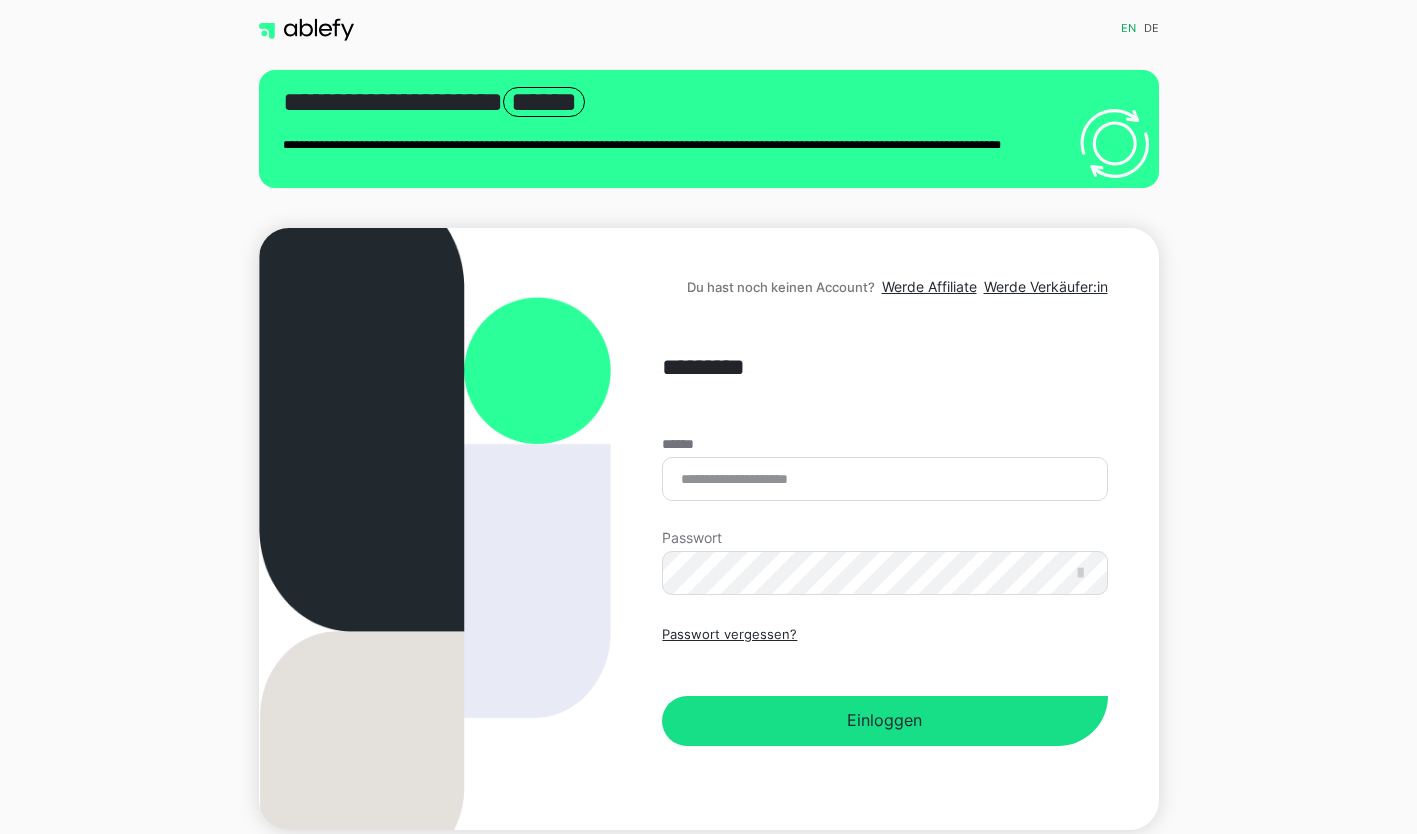 scroll, scrollTop: 0, scrollLeft: 0, axis: both 